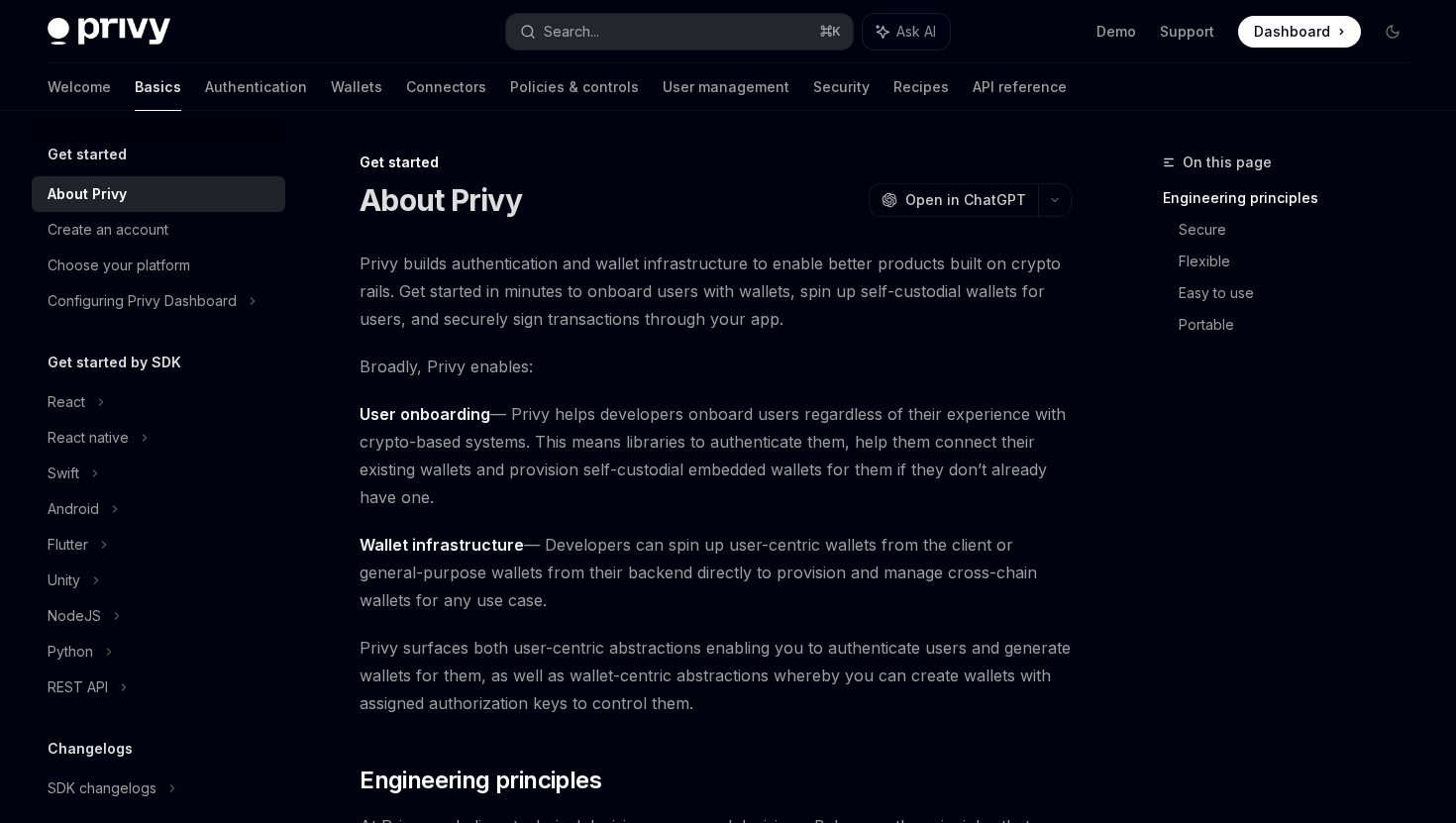 scroll, scrollTop: 0, scrollLeft: 0, axis: both 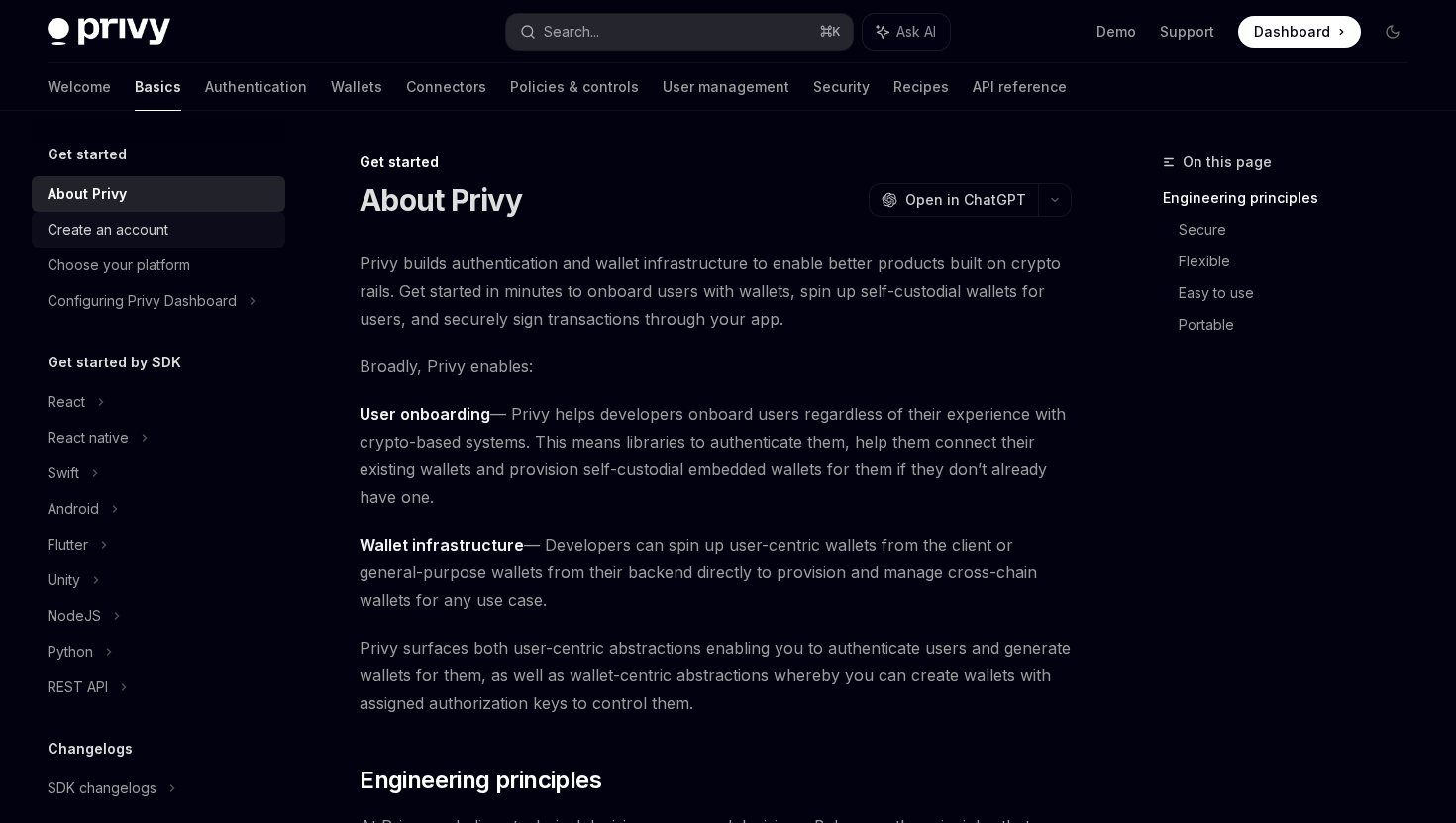 click on "Create an account" at bounding box center [108, 230] 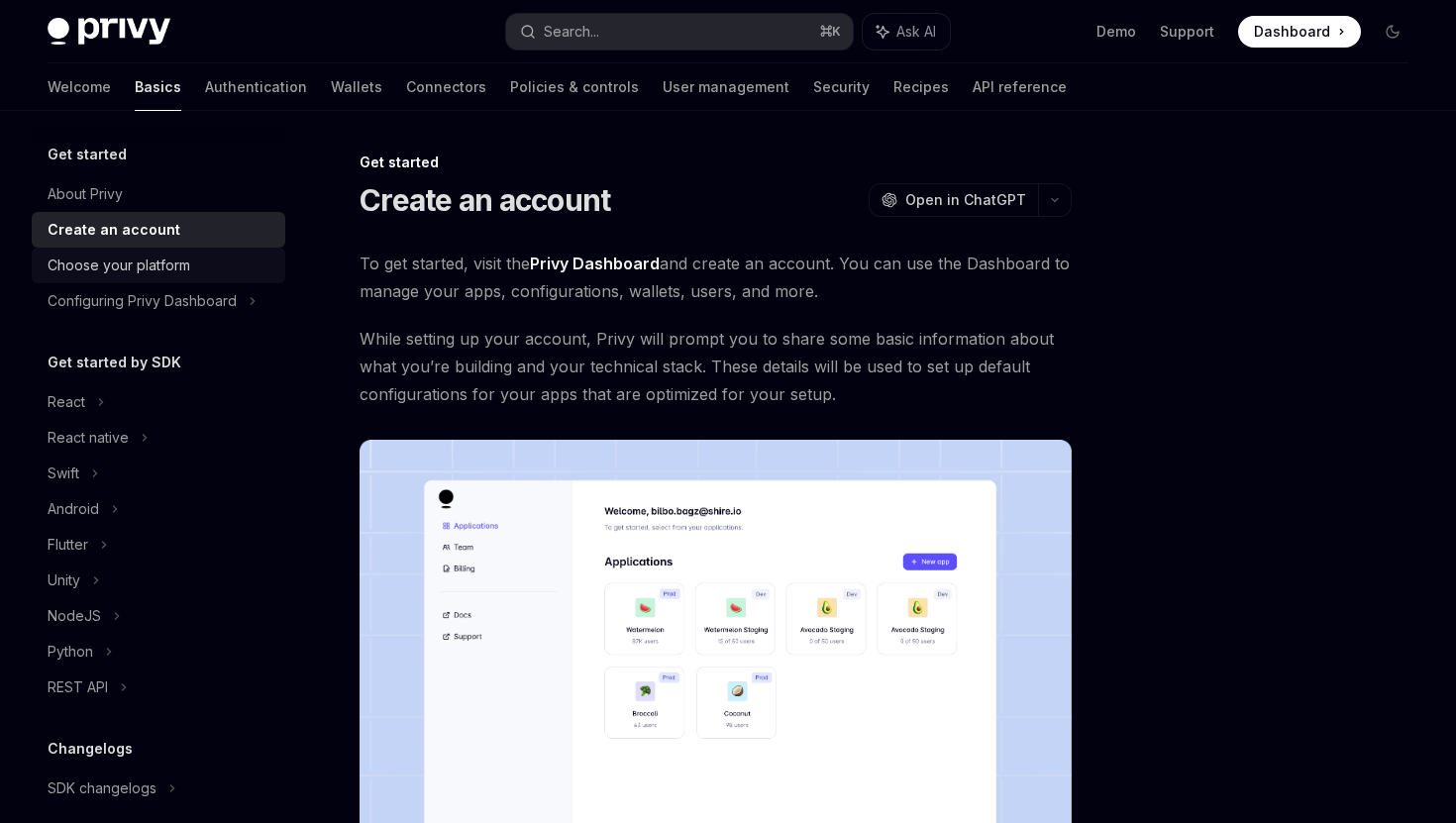 click on "Choose your platform" at bounding box center (119, 265) 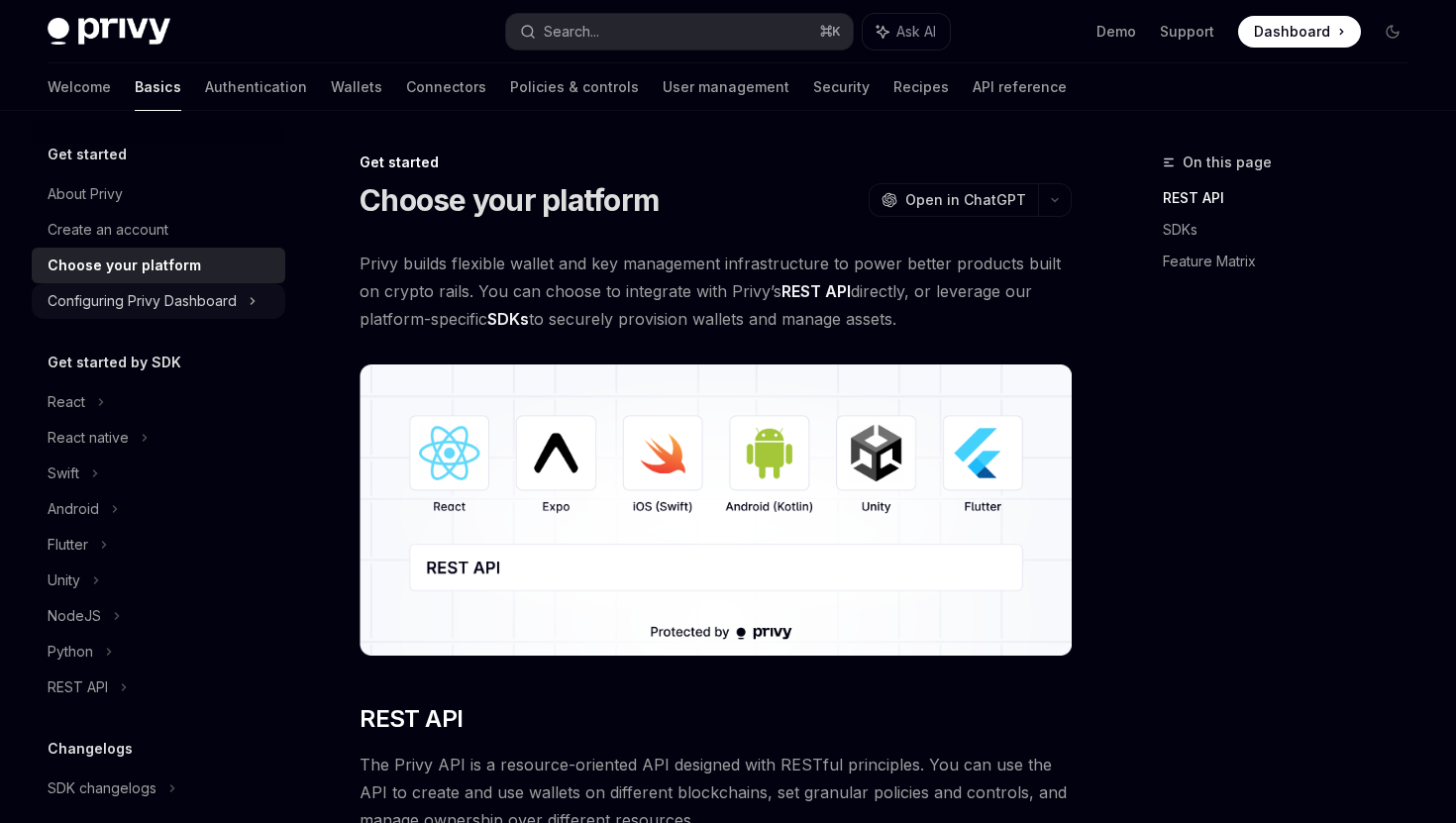 click on "Configuring Privy Dashboard" at bounding box center [142, 301] 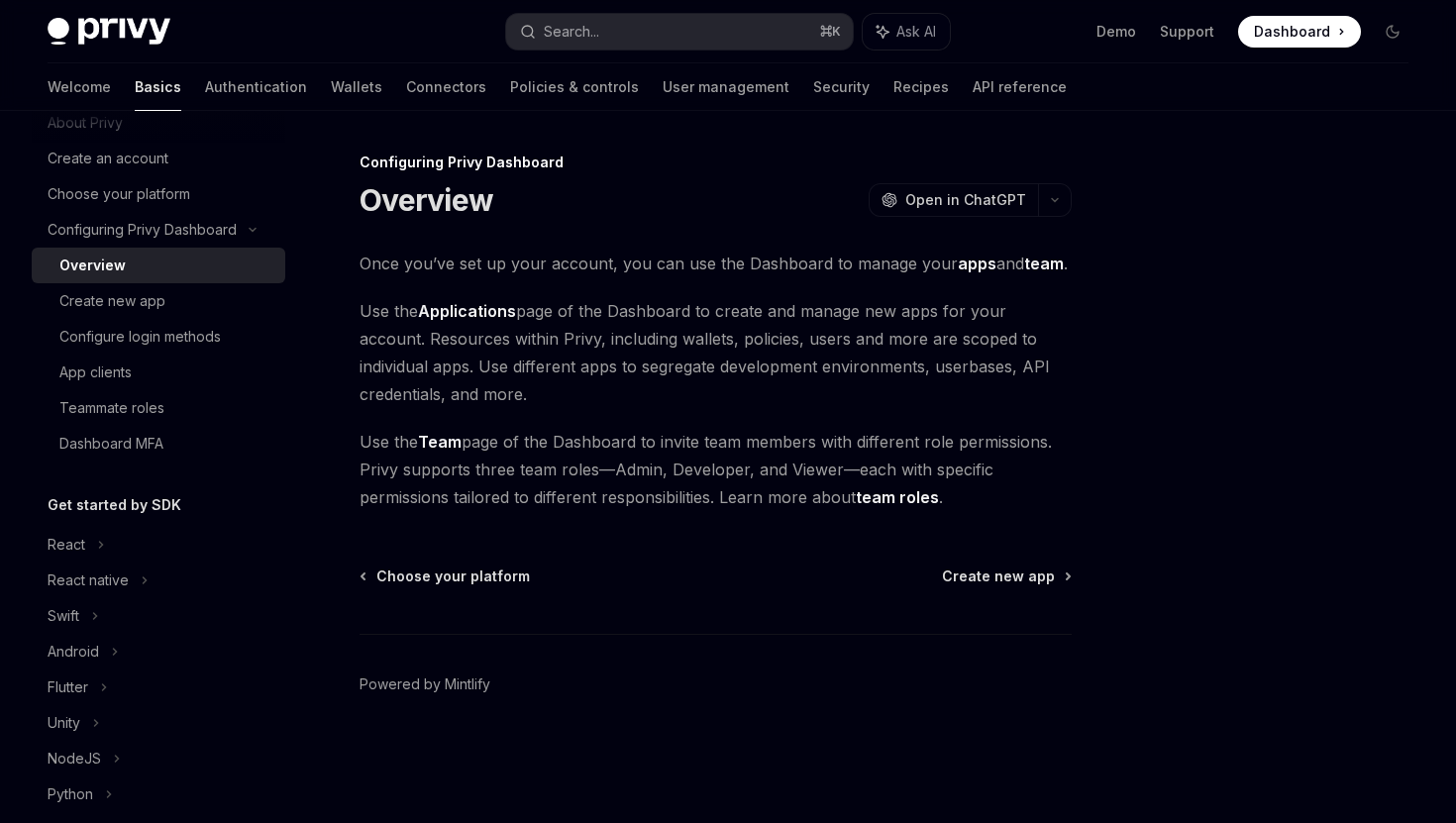 scroll, scrollTop: 84, scrollLeft: 0, axis: vertical 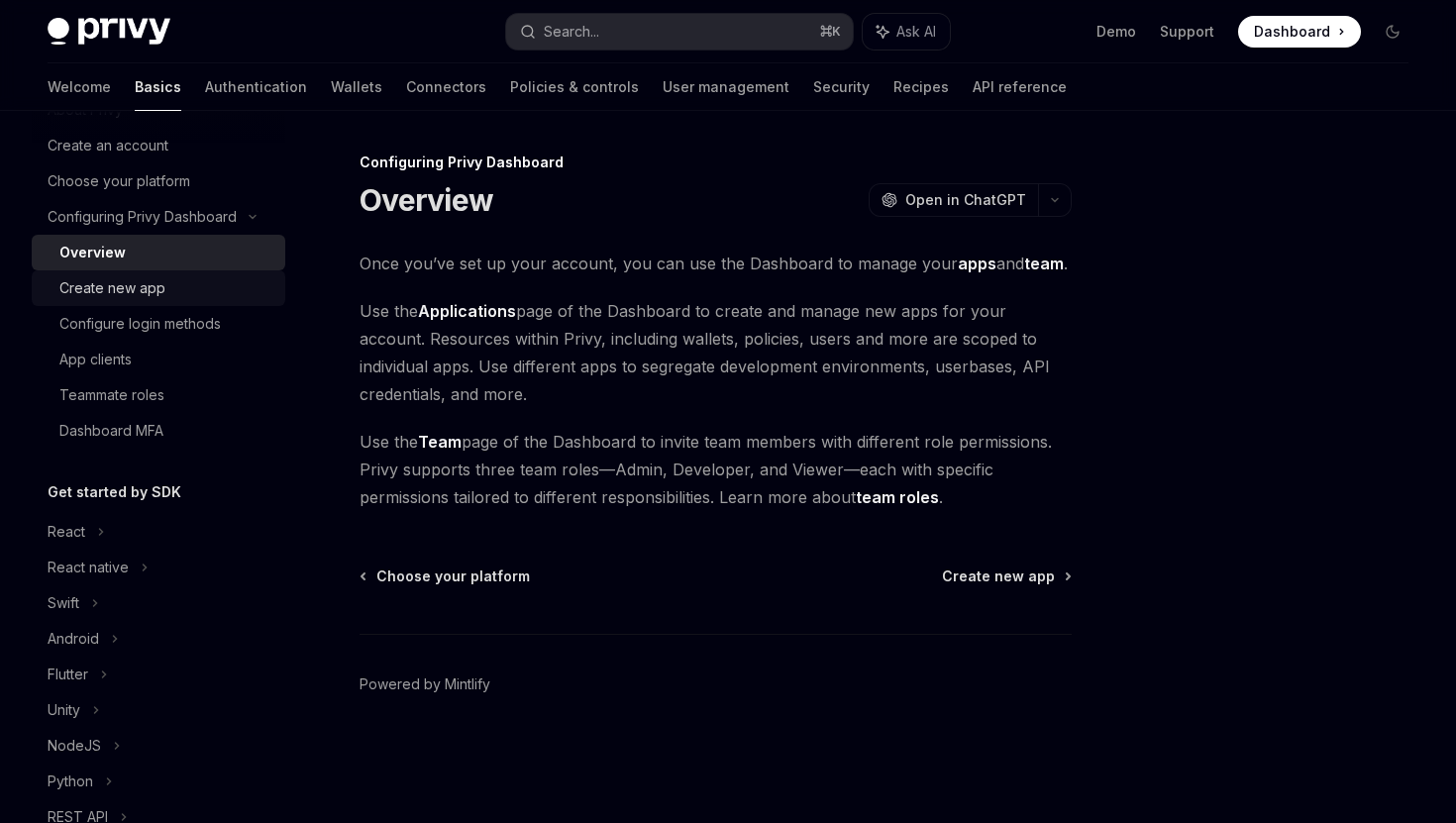 click on "Create new app" at bounding box center [112, 288] 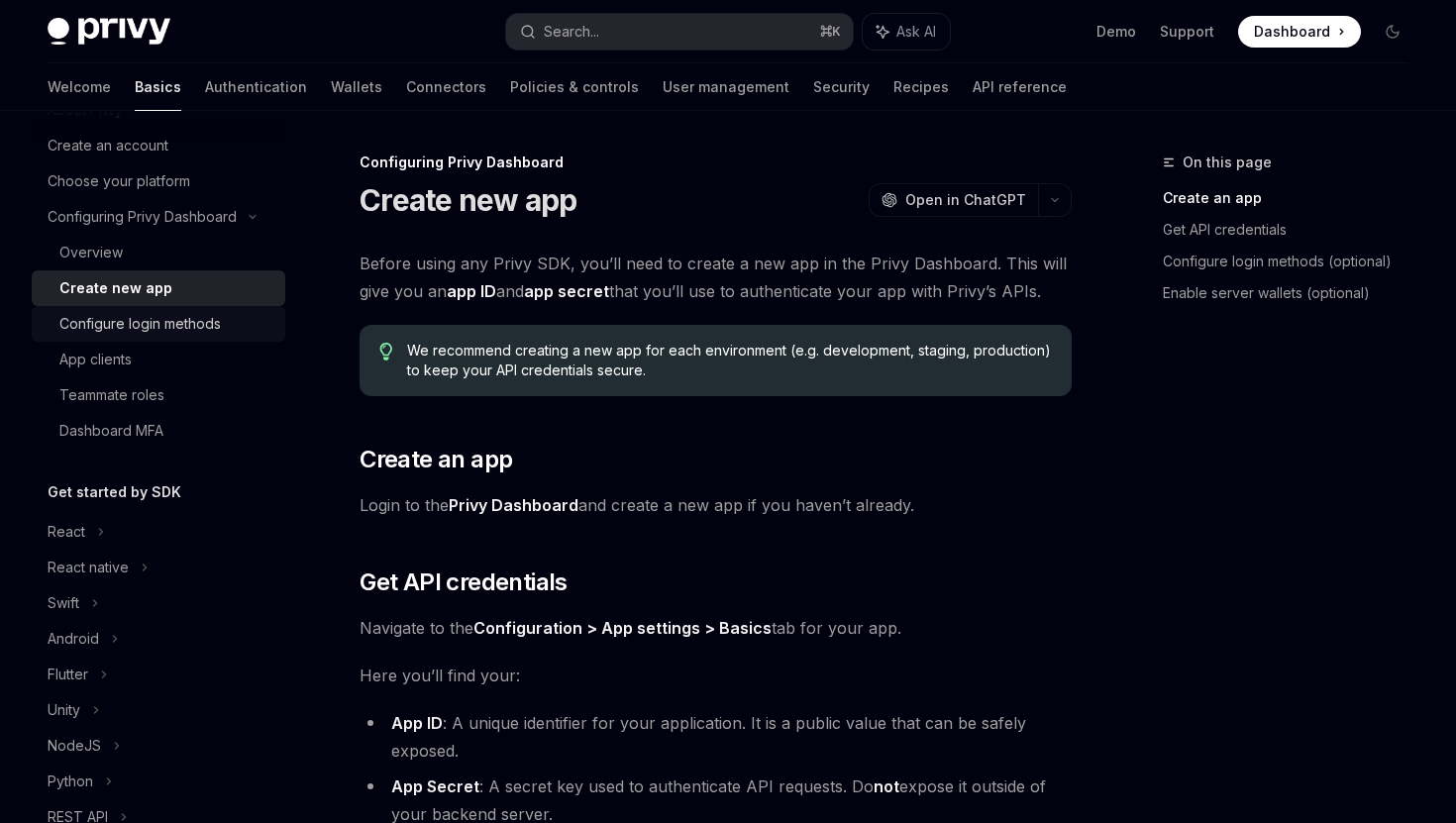 click on "Configure login methods" at bounding box center (140, 324) 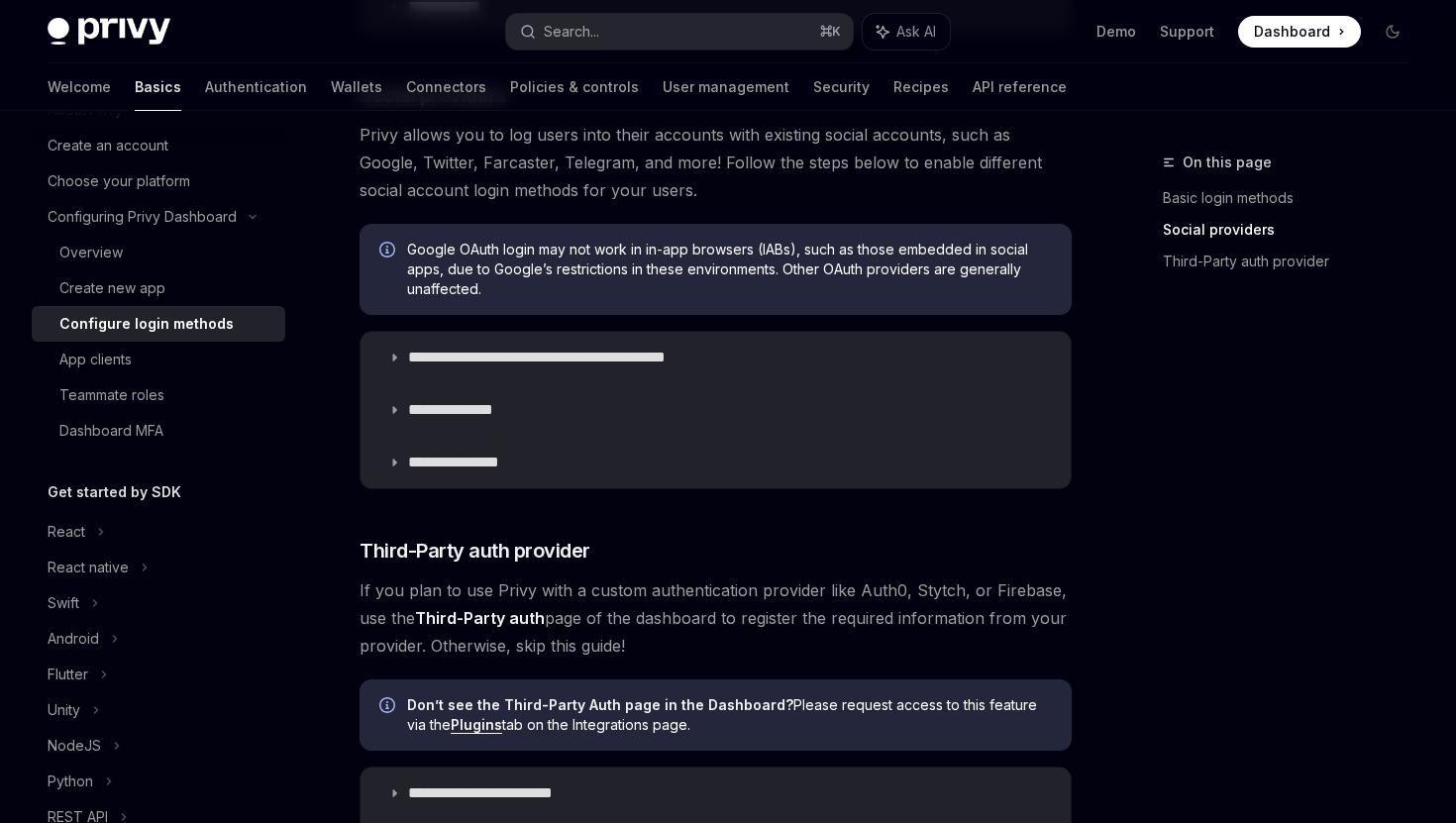 scroll, scrollTop: 680, scrollLeft: 0, axis: vertical 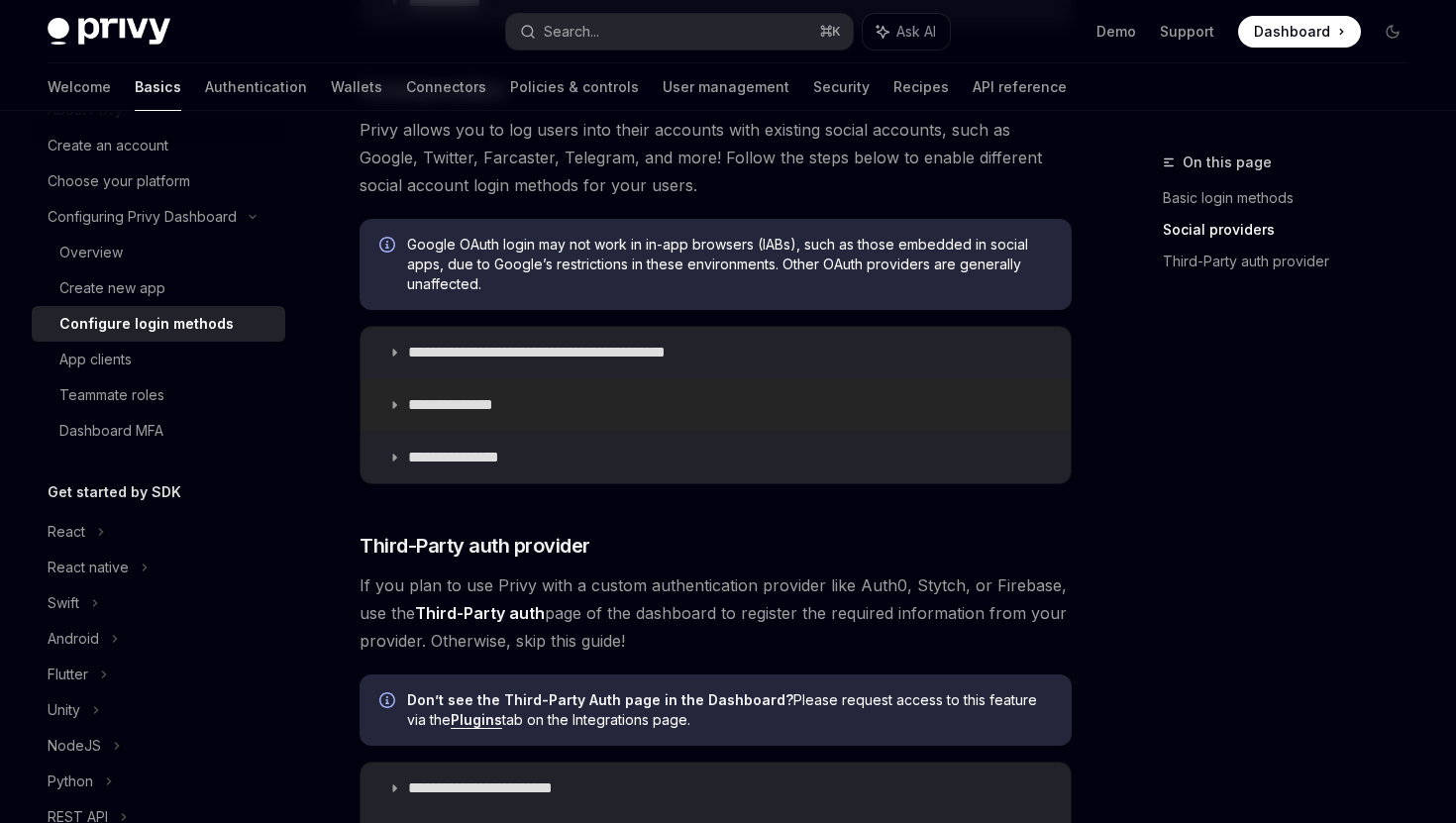 click 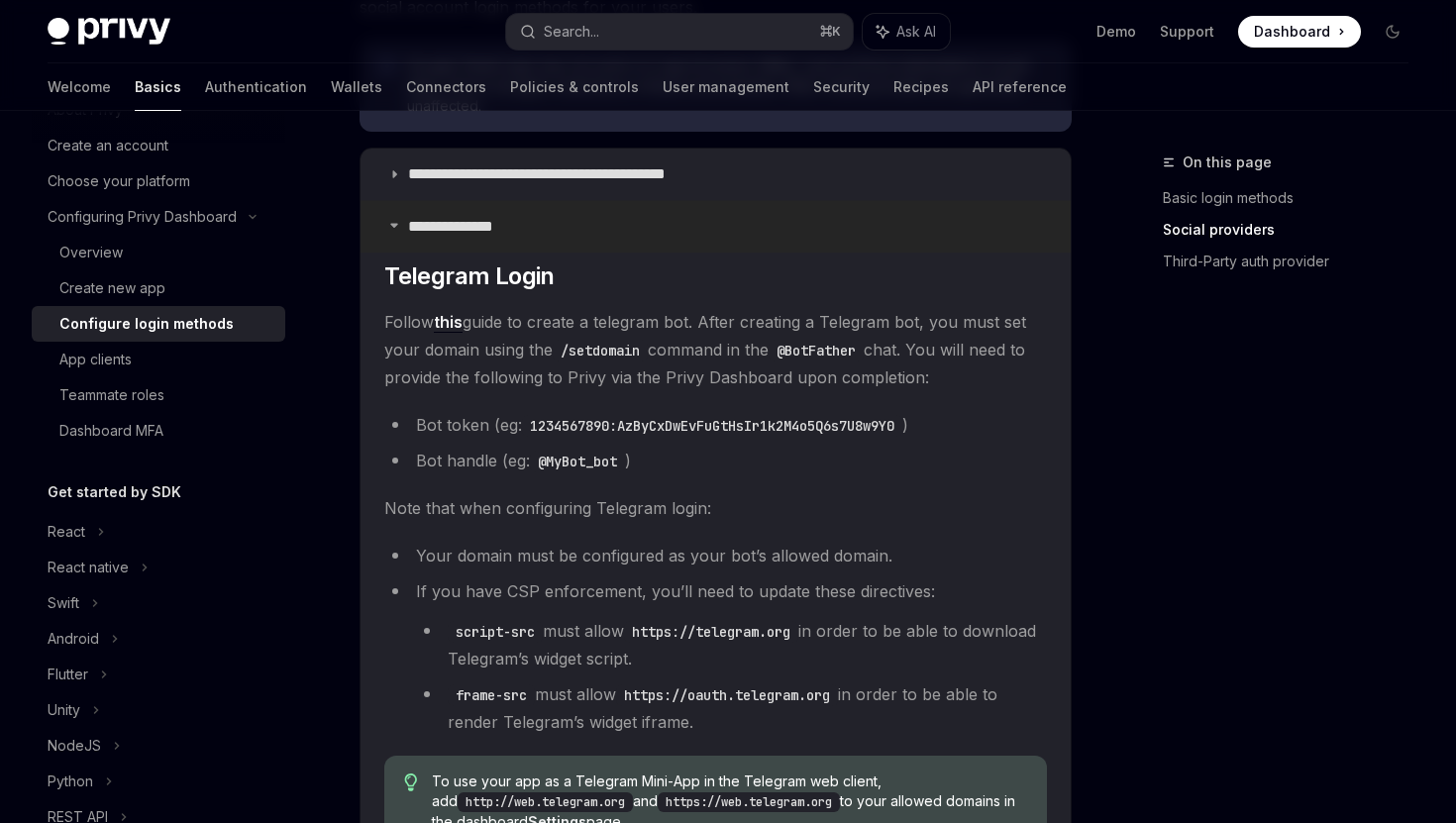 scroll, scrollTop: 941, scrollLeft: 0, axis: vertical 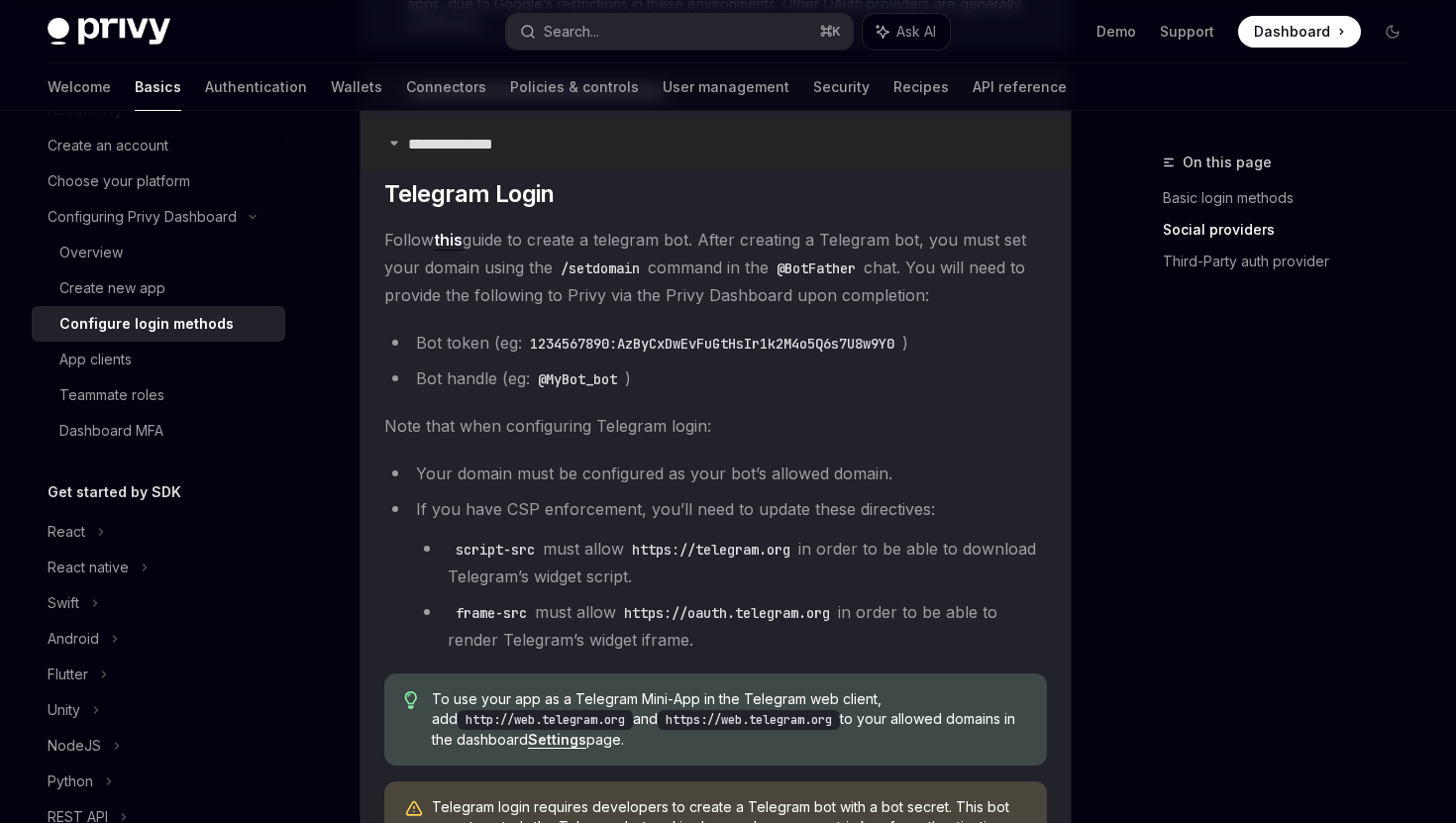 click on "**********" at bounding box center (715, 145) 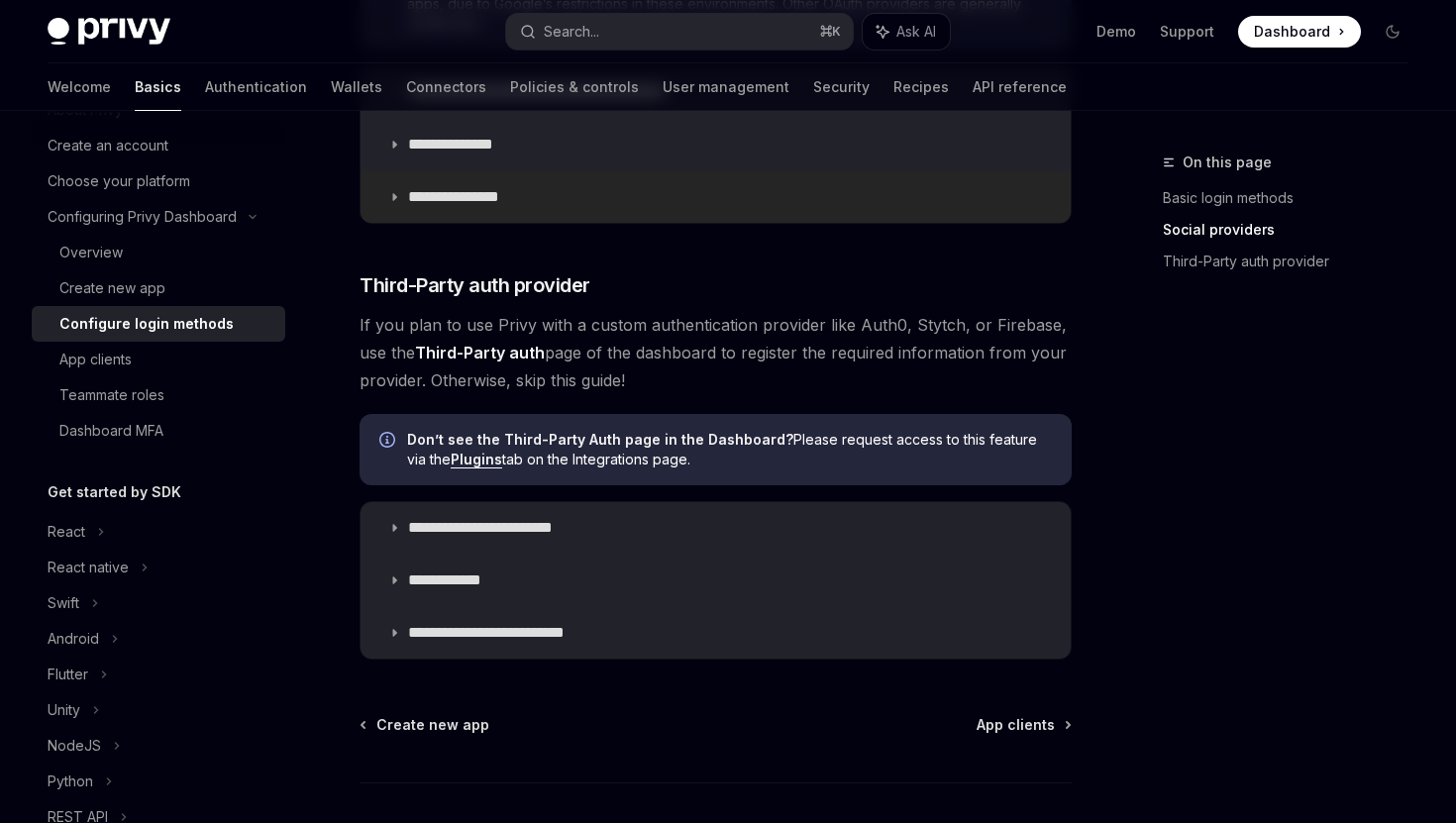 click 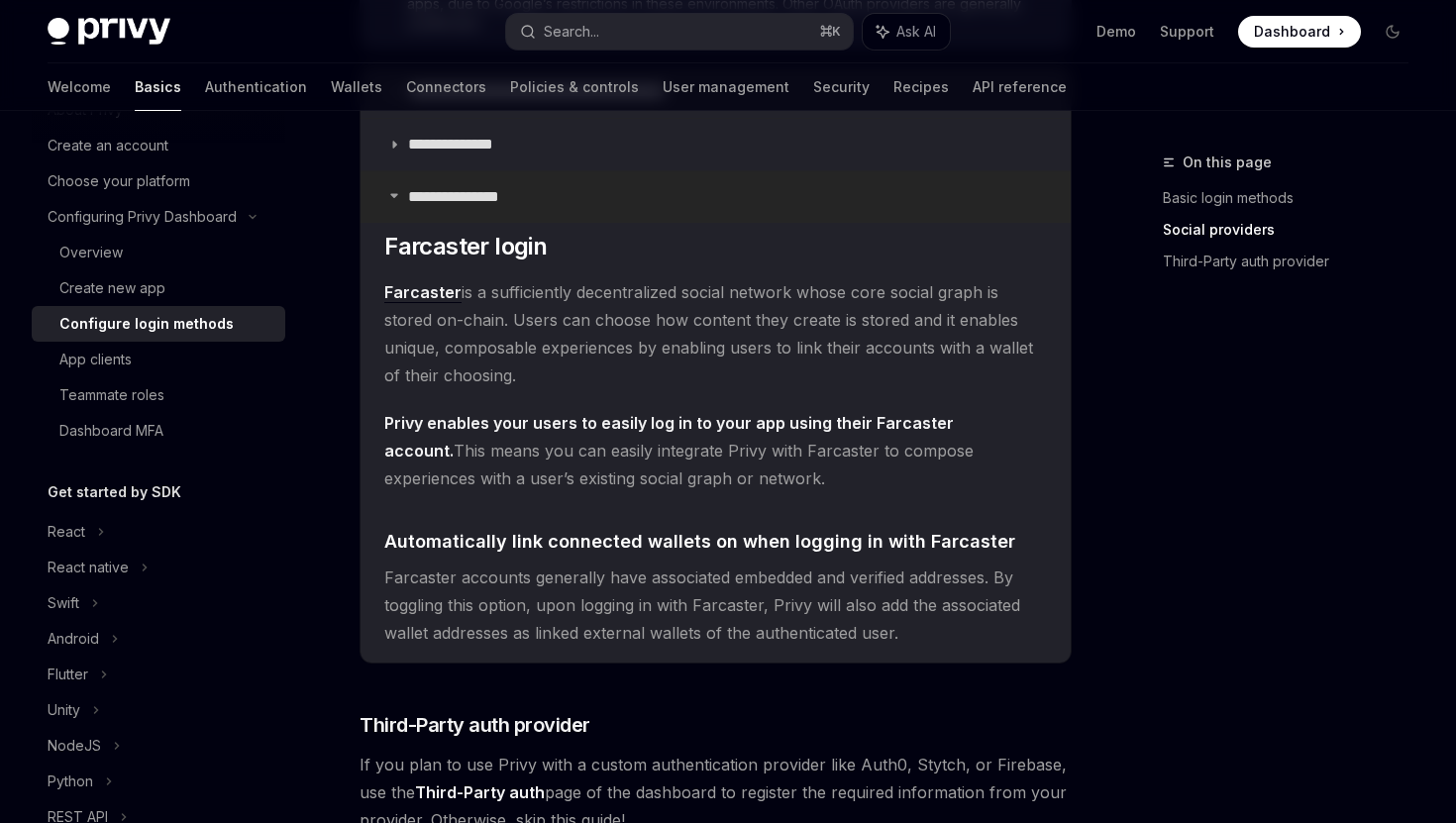 click on "**********" at bounding box center (715, 197) 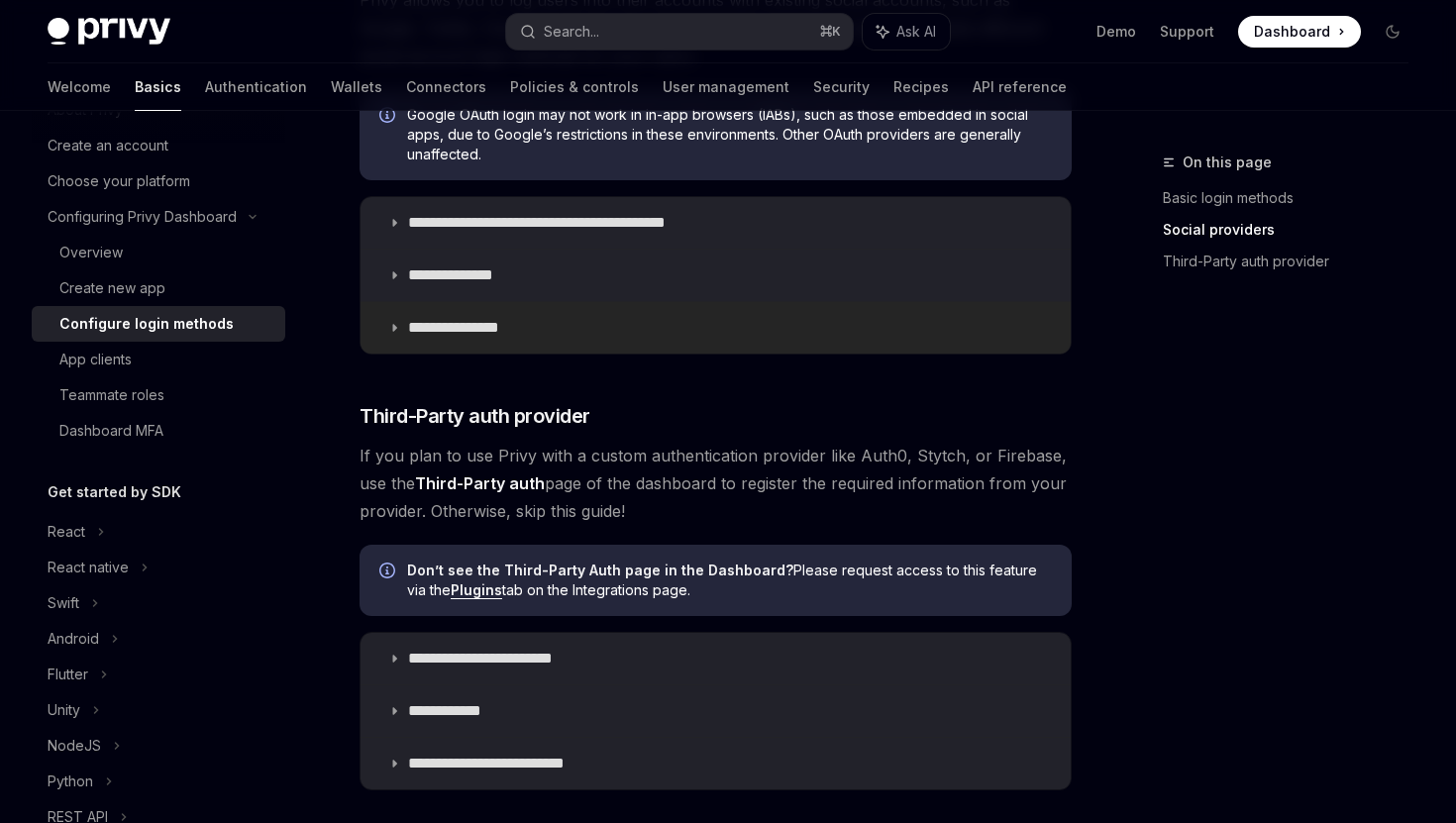 scroll, scrollTop: 757, scrollLeft: 0, axis: vertical 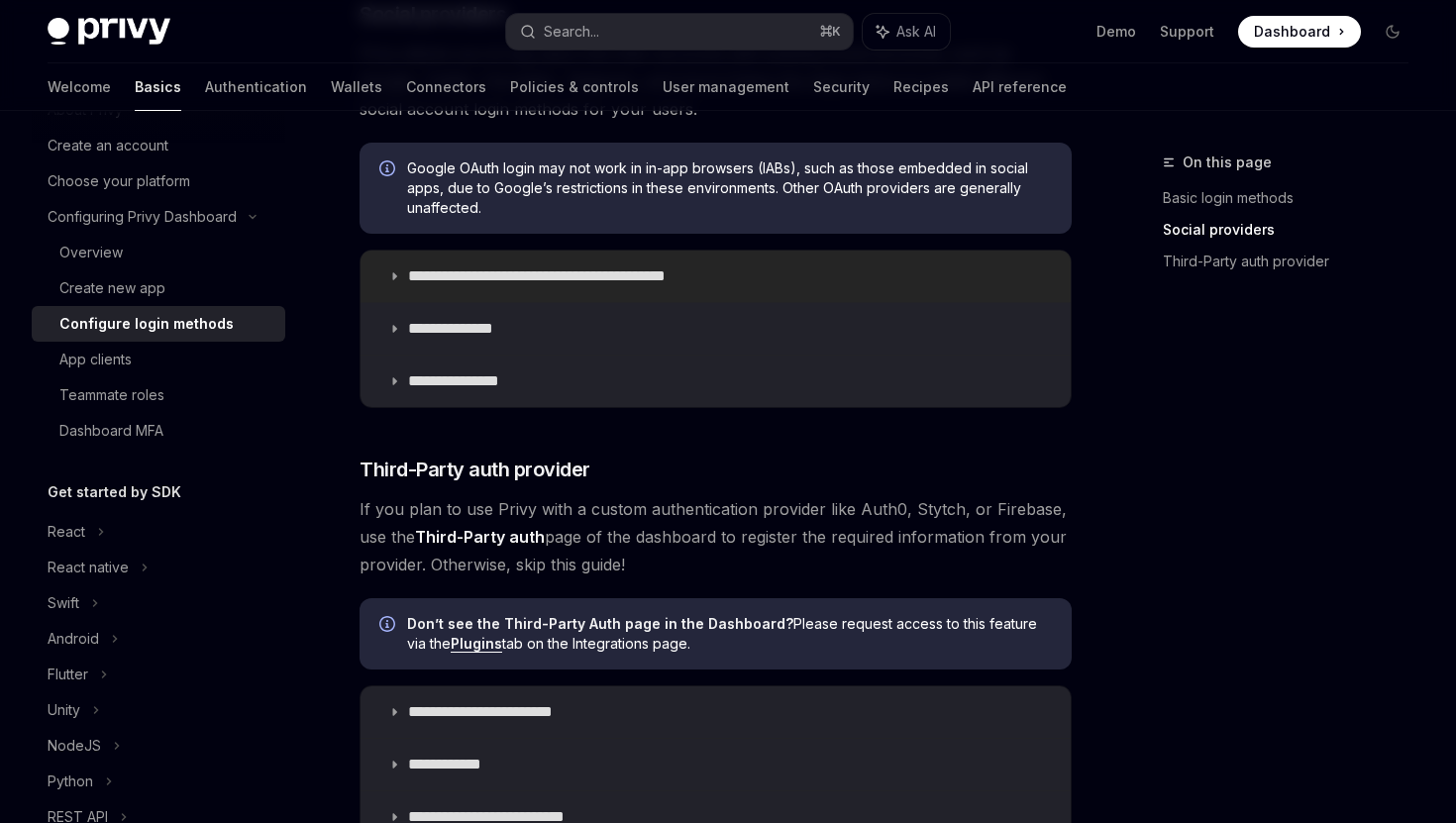 click 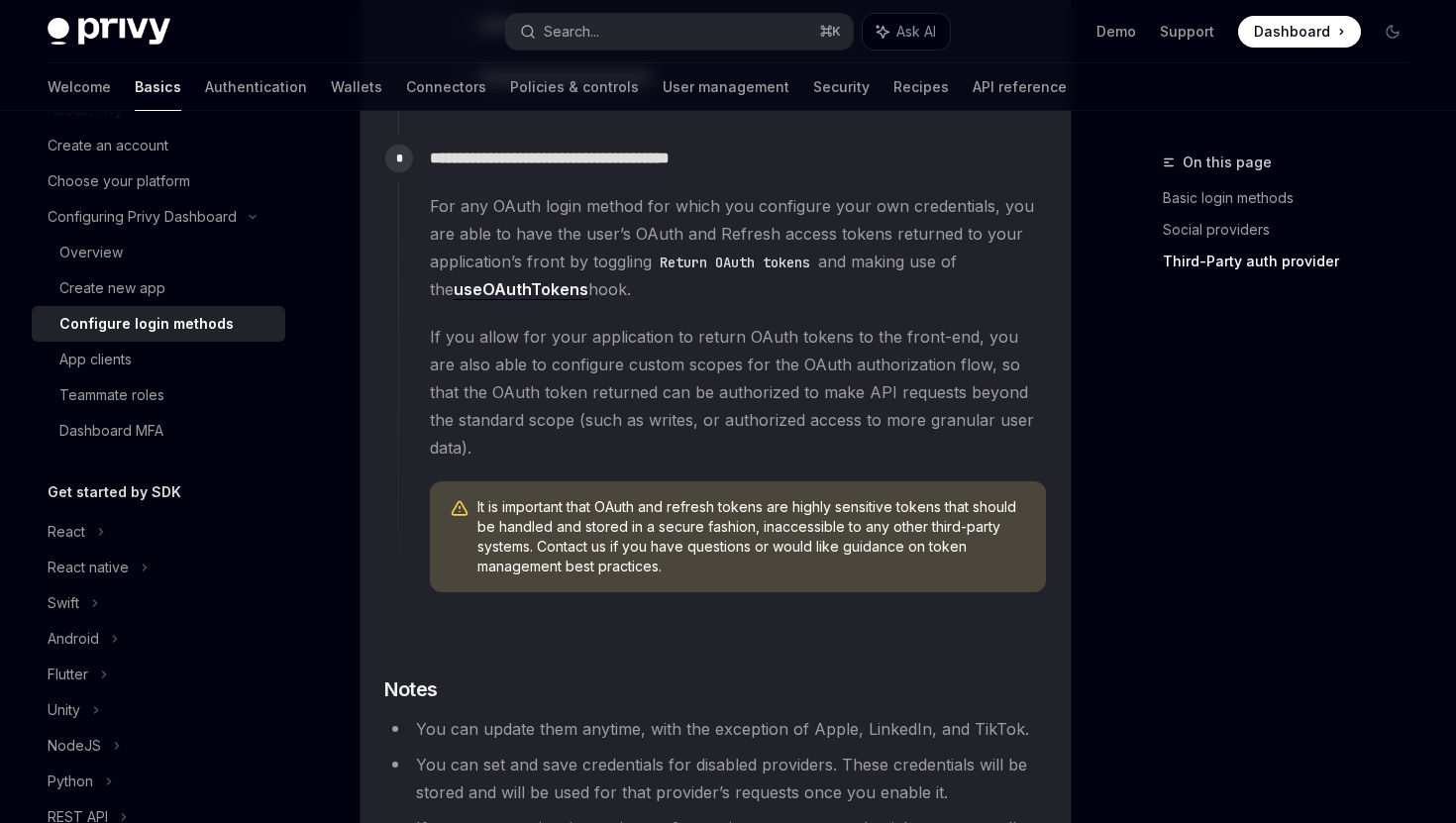 scroll, scrollTop: 3005, scrollLeft: 0, axis: vertical 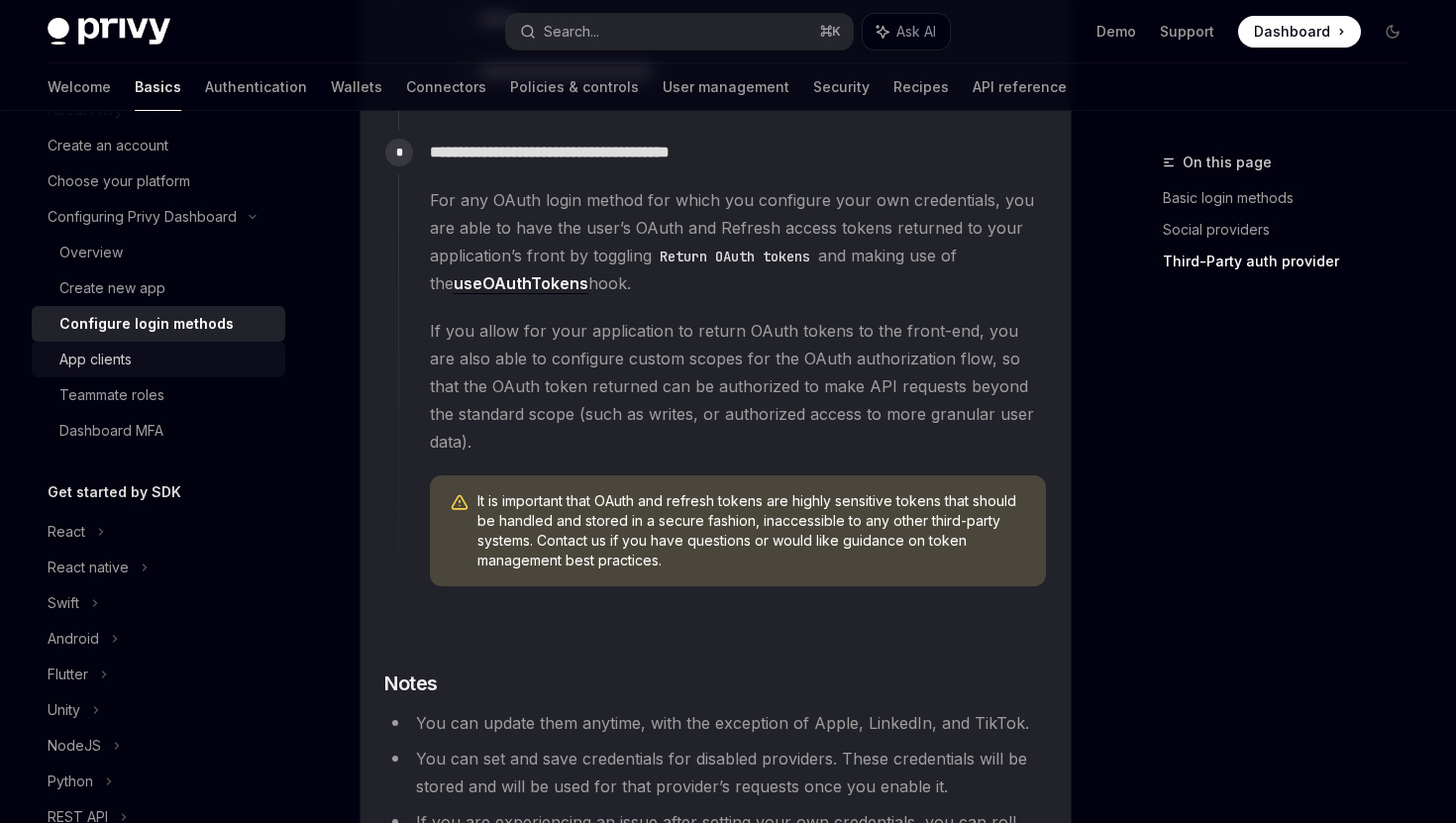 click on "App clients" at bounding box center (95, 360) 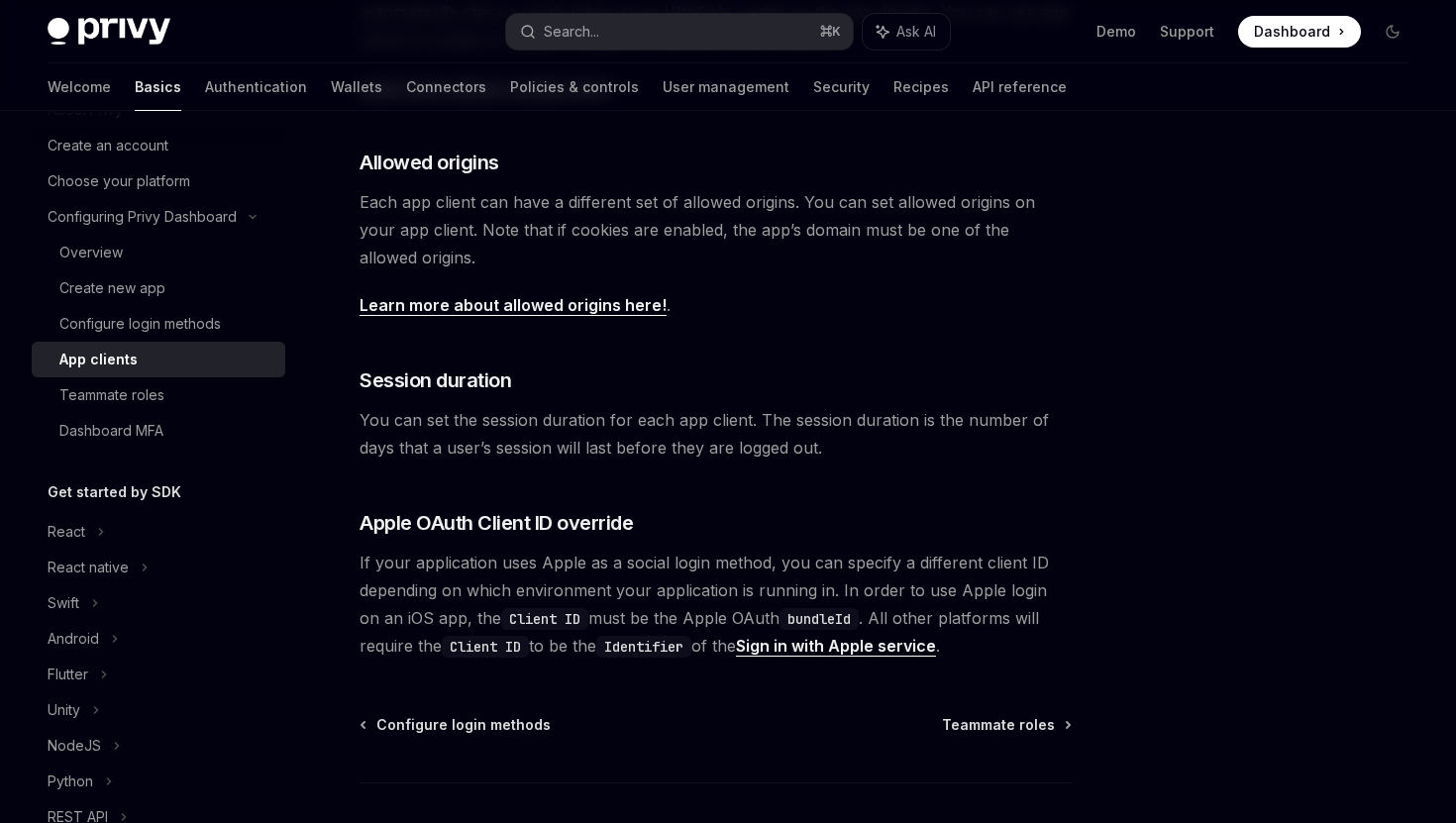 scroll, scrollTop: 759, scrollLeft: 0, axis: vertical 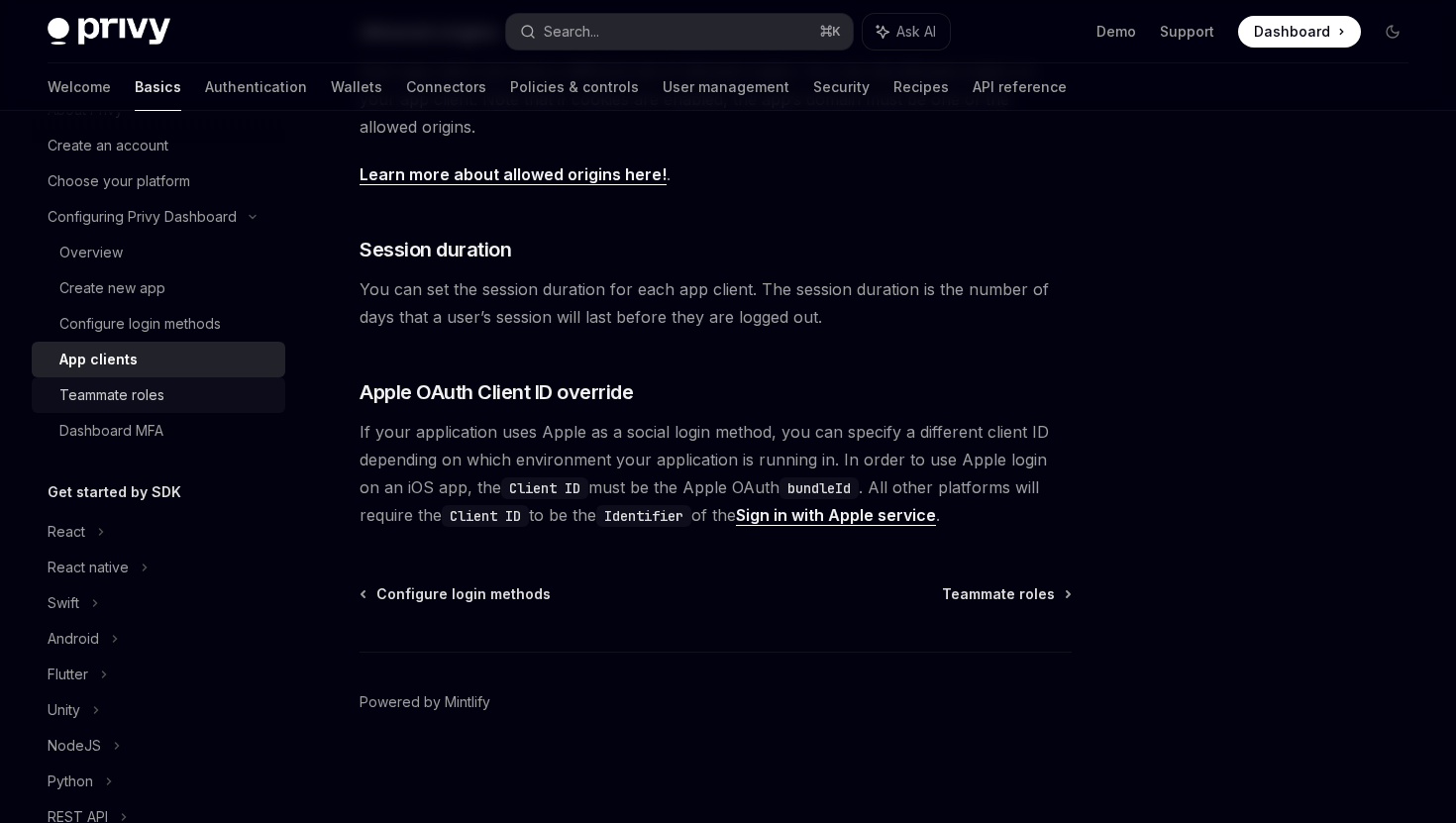click on "Teammate roles" at bounding box center (112, 395) 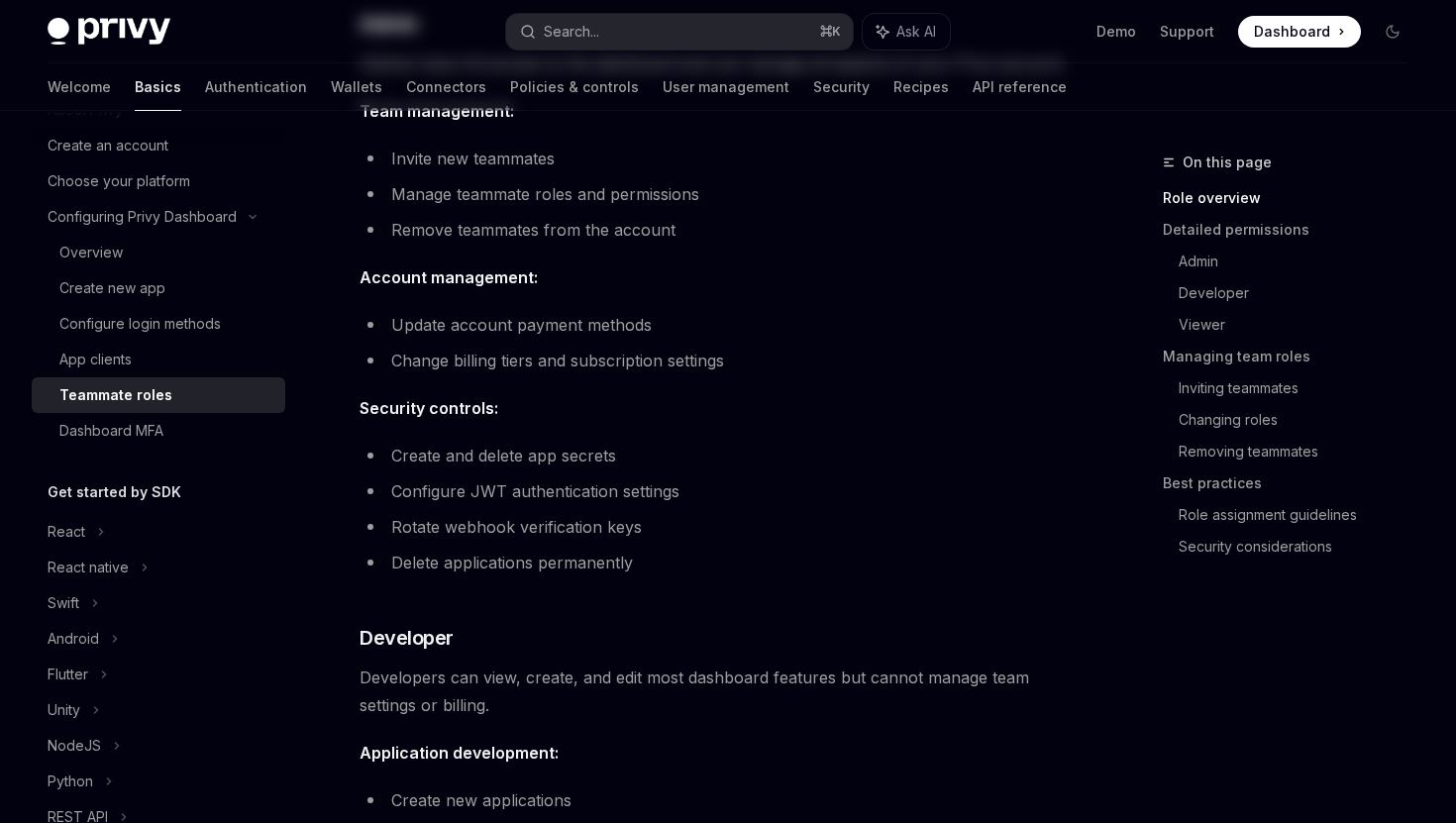 scroll, scrollTop: 0, scrollLeft: 0, axis: both 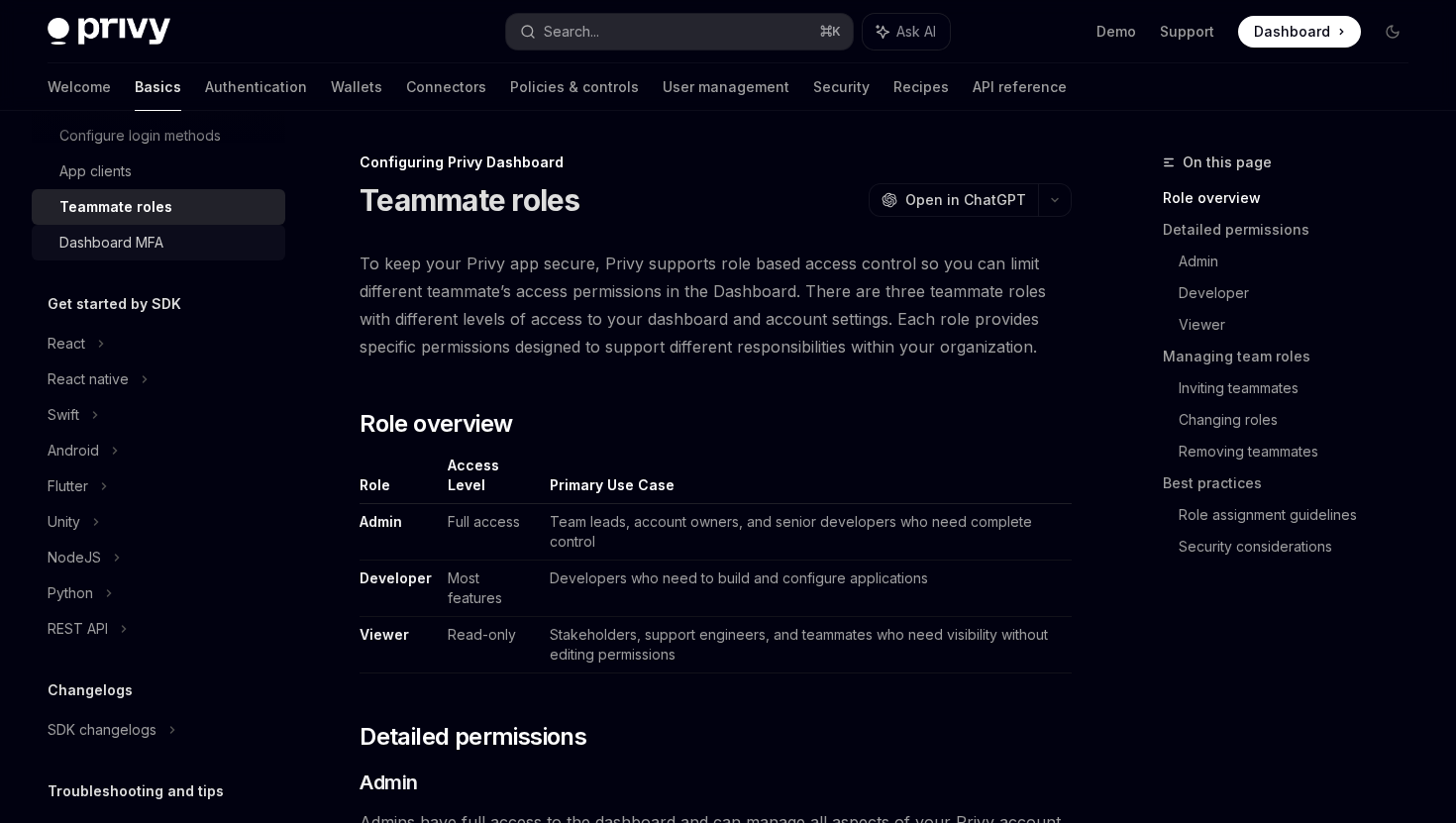 click on "Dashboard MFA" at bounding box center (111, 243) 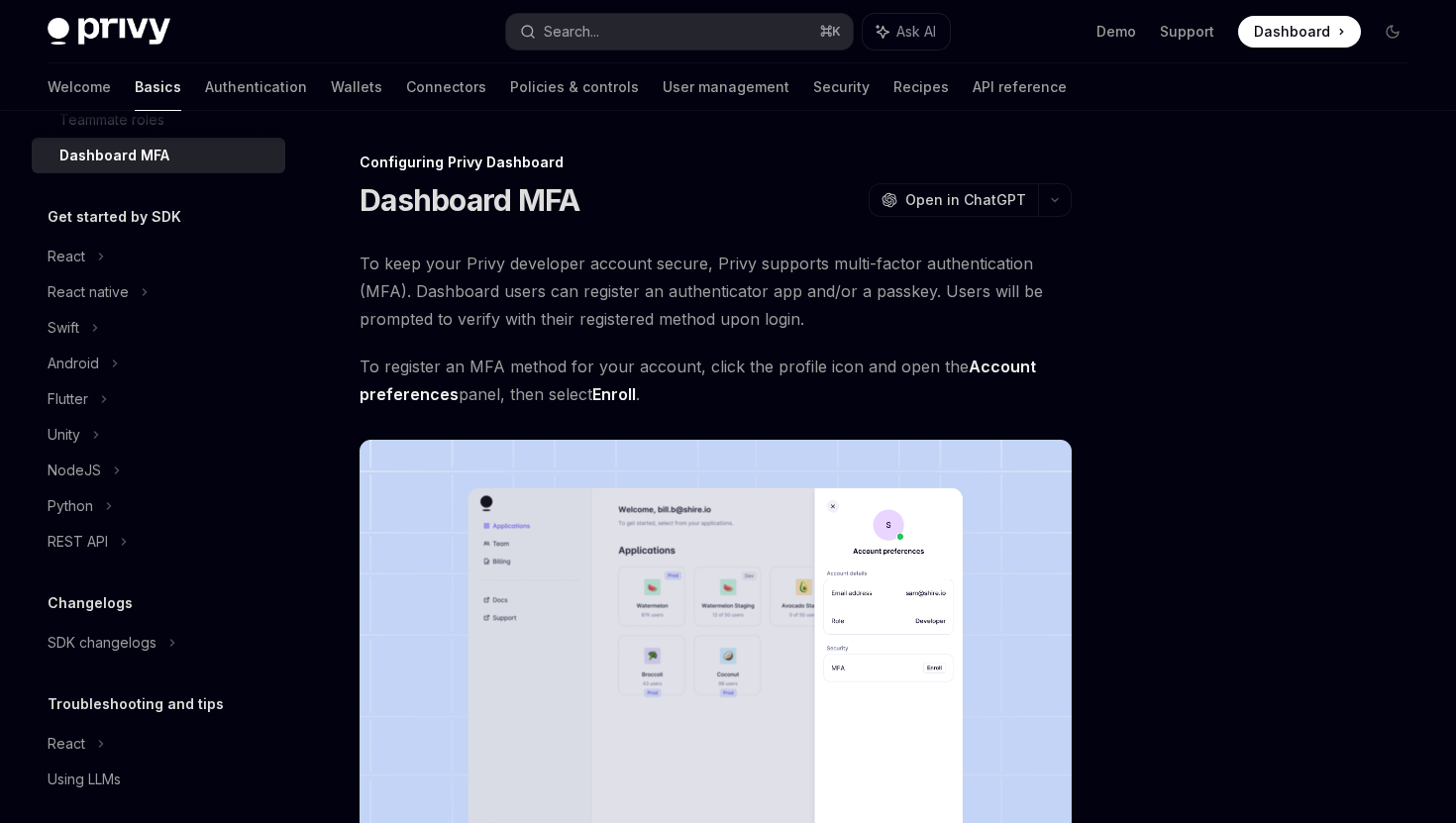scroll, scrollTop: 364, scrollLeft: 0, axis: vertical 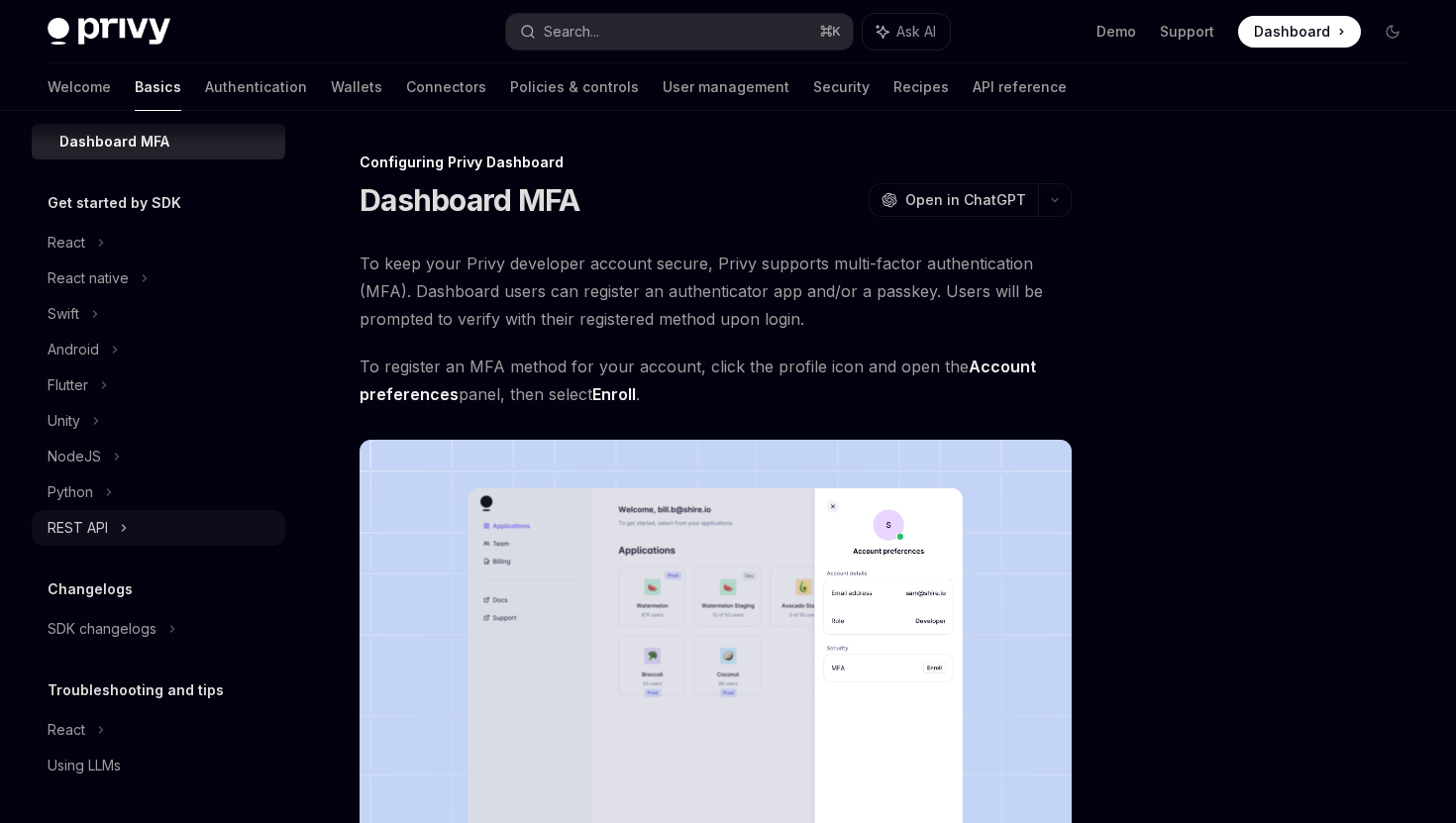 click on "REST API" at bounding box center (77, 528) 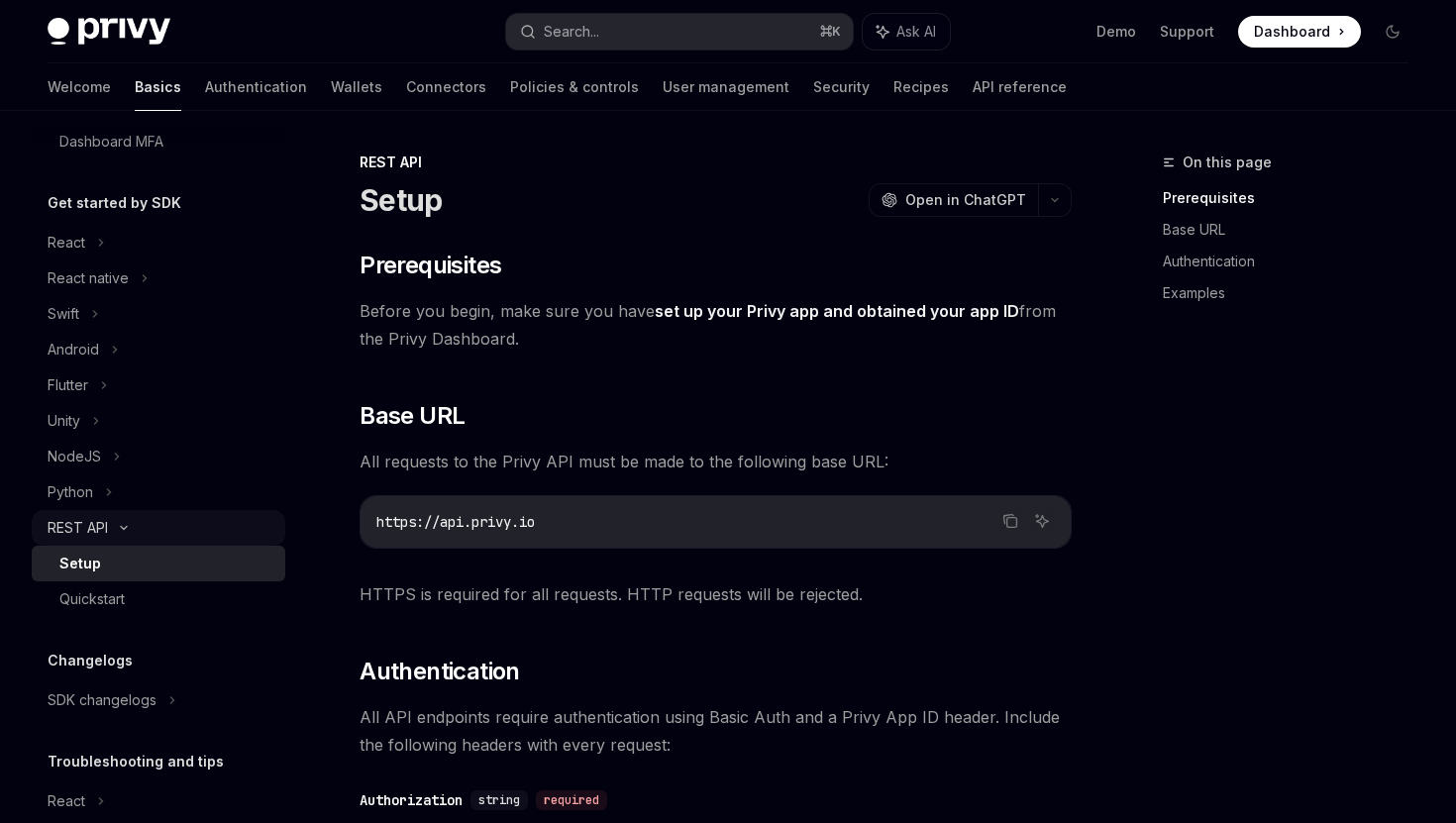 scroll, scrollTop: 445, scrollLeft: 0, axis: vertical 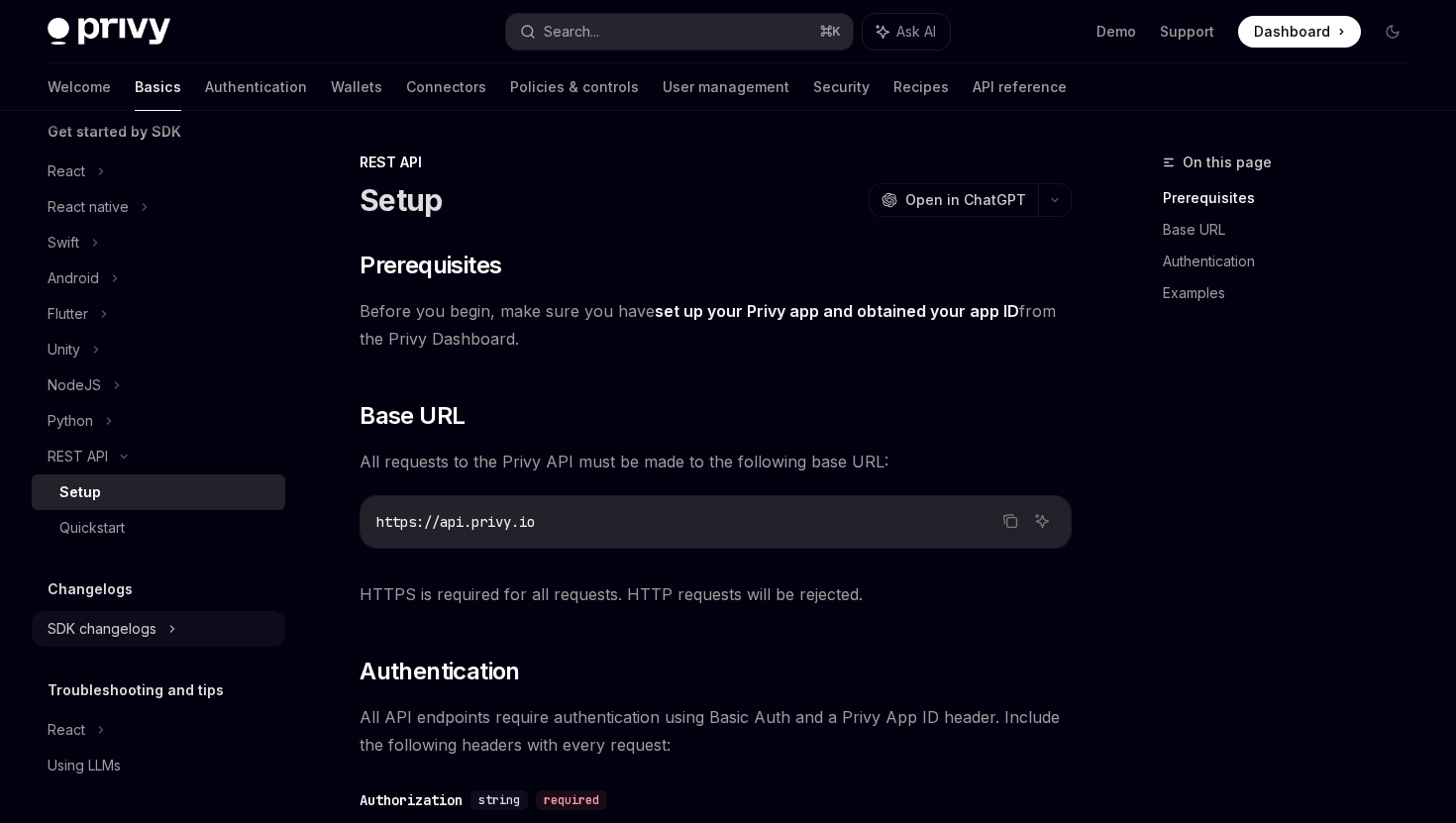 click on "SDK changelogs" at bounding box center (66, 171) 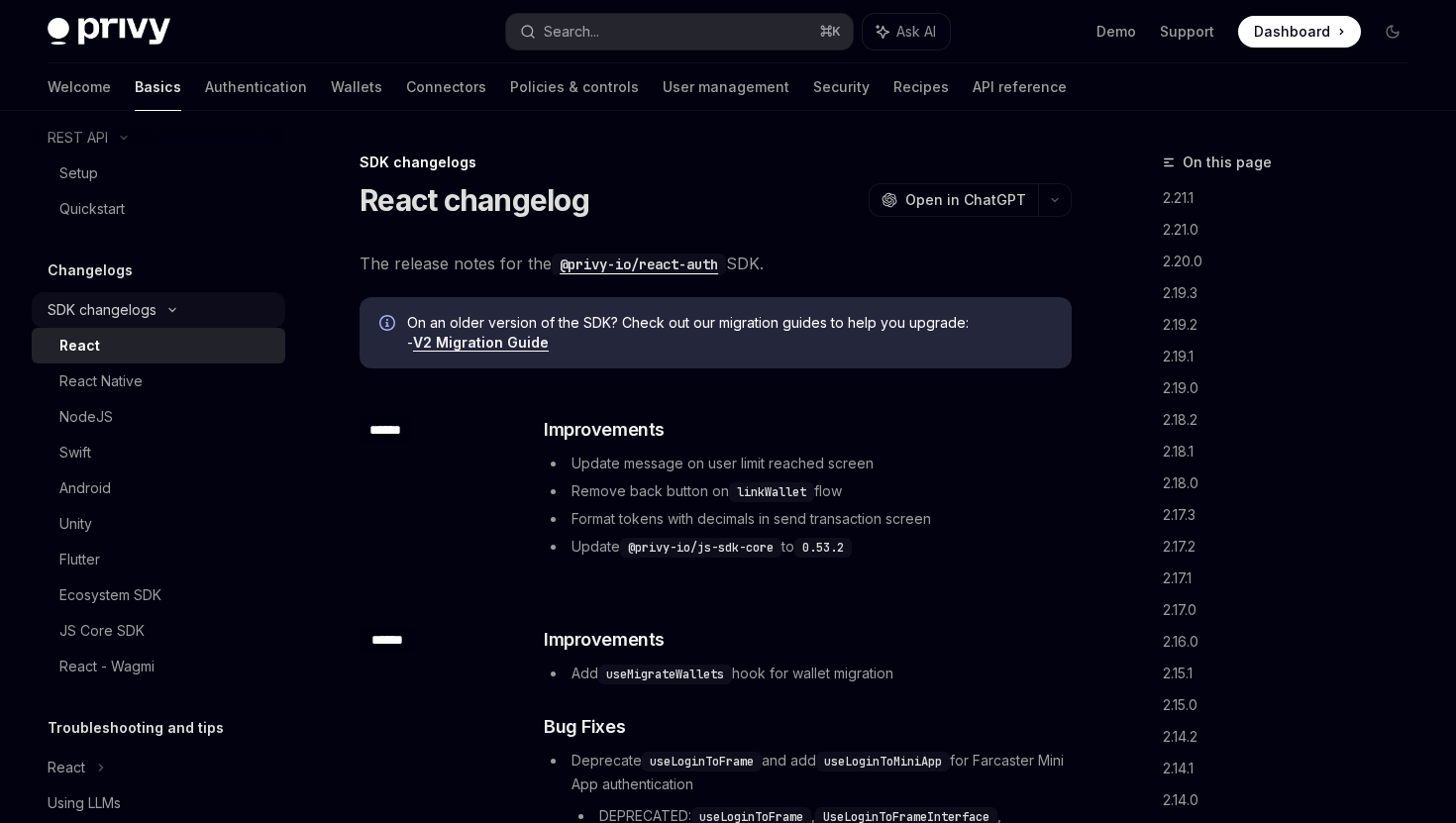 scroll, scrollTop: 801, scrollLeft: 0, axis: vertical 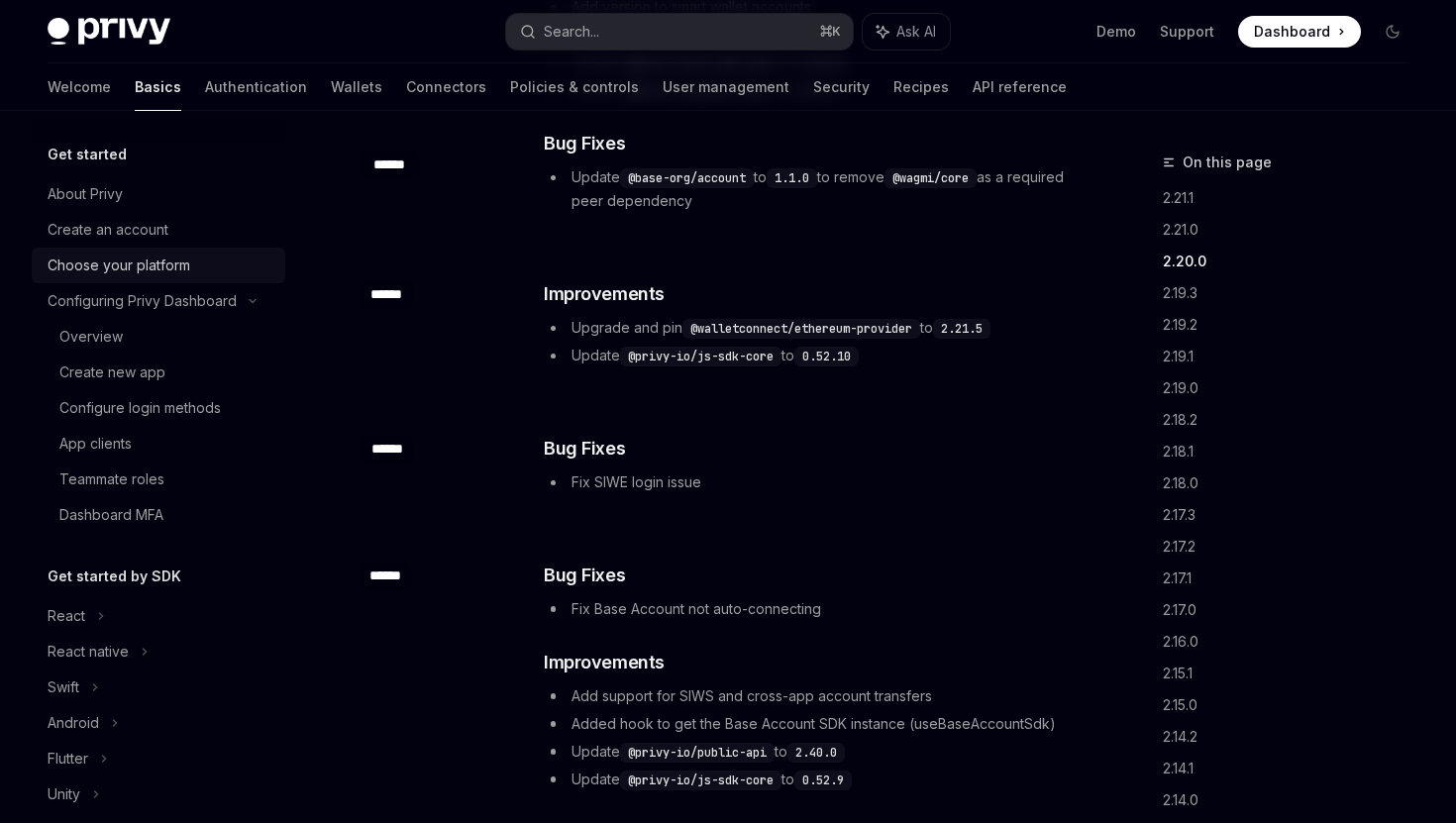 click on "Choose your platform" at bounding box center [119, 265] 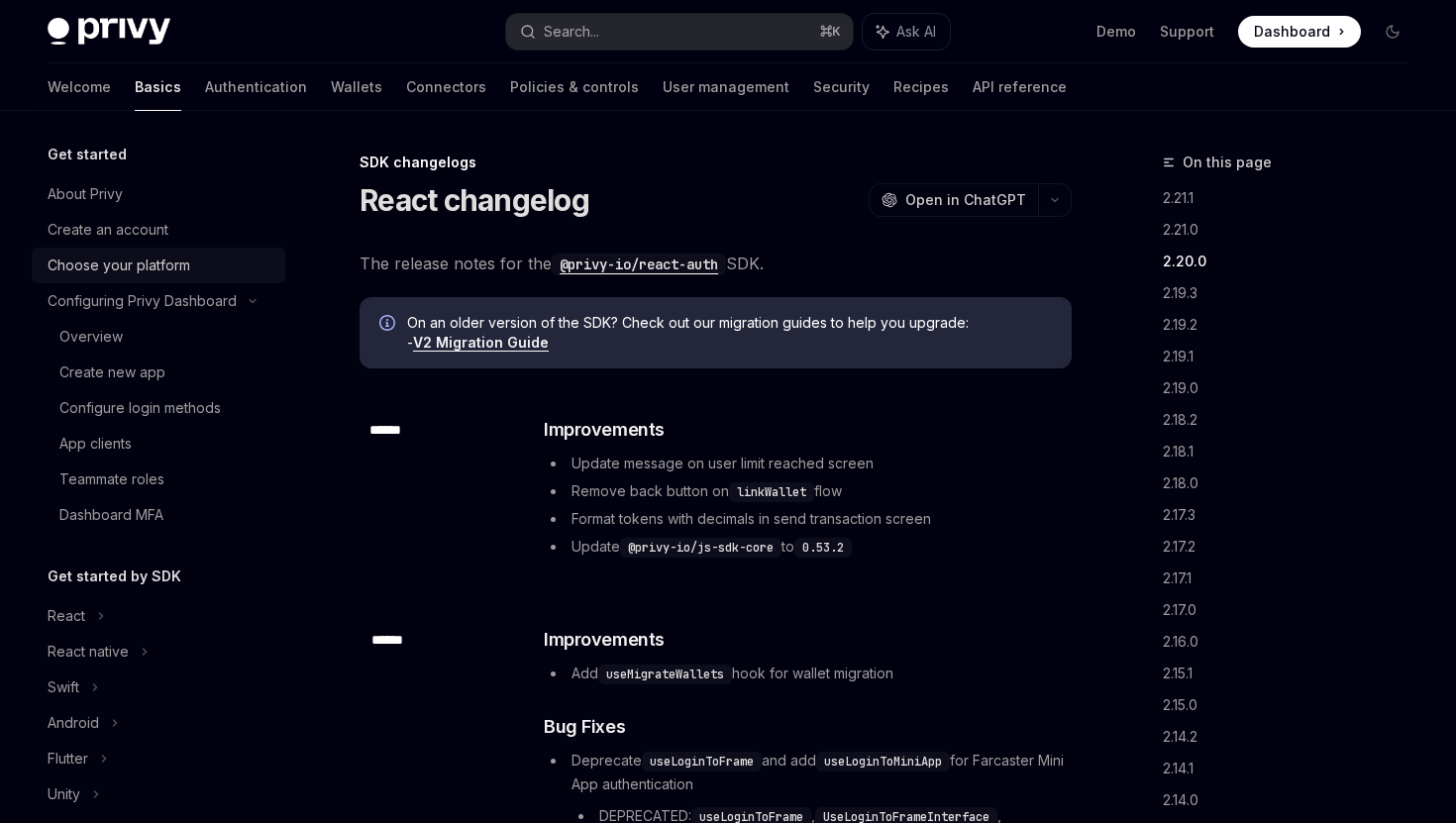type on "*" 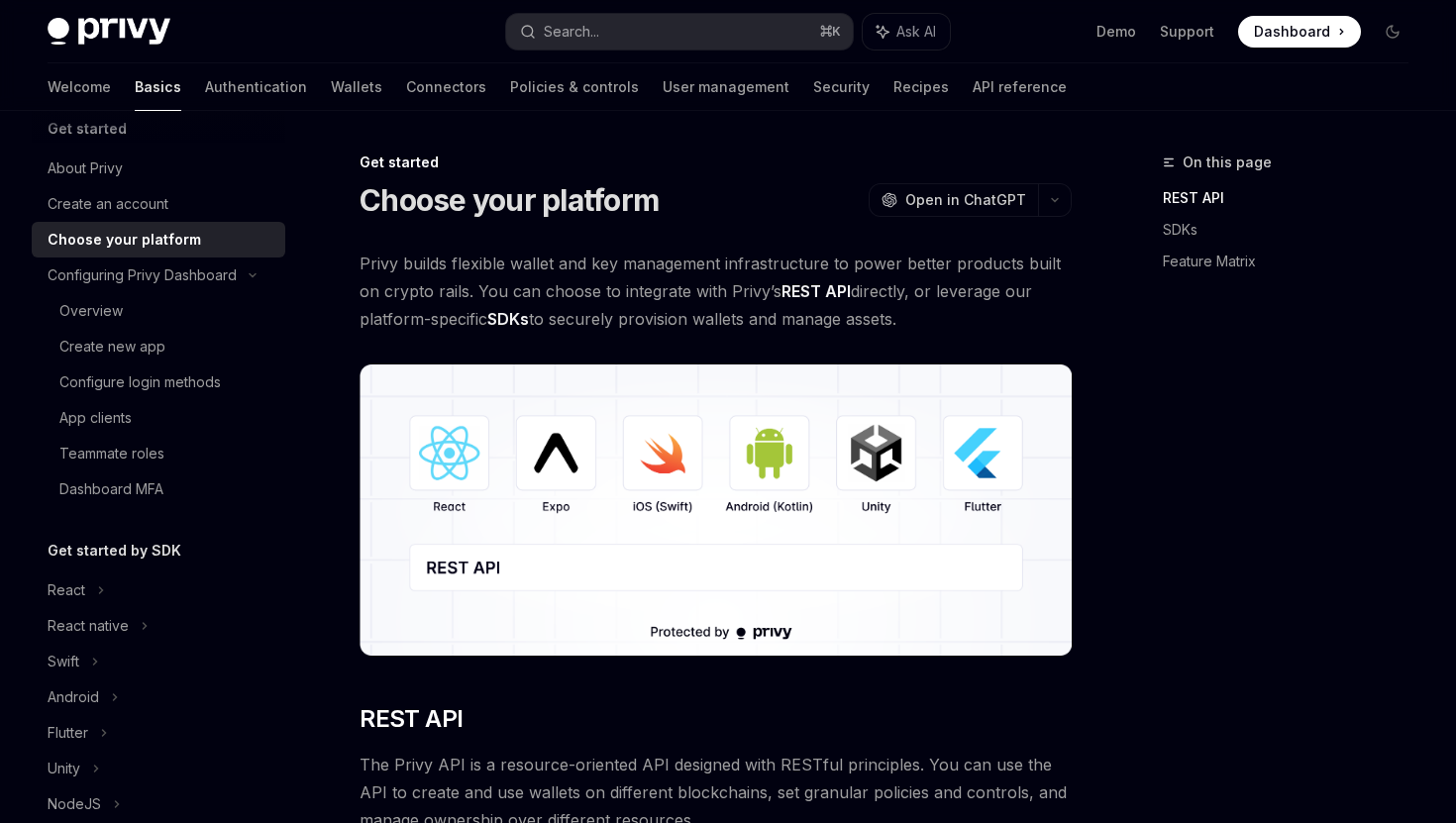 scroll, scrollTop: 33, scrollLeft: 0, axis: vertical 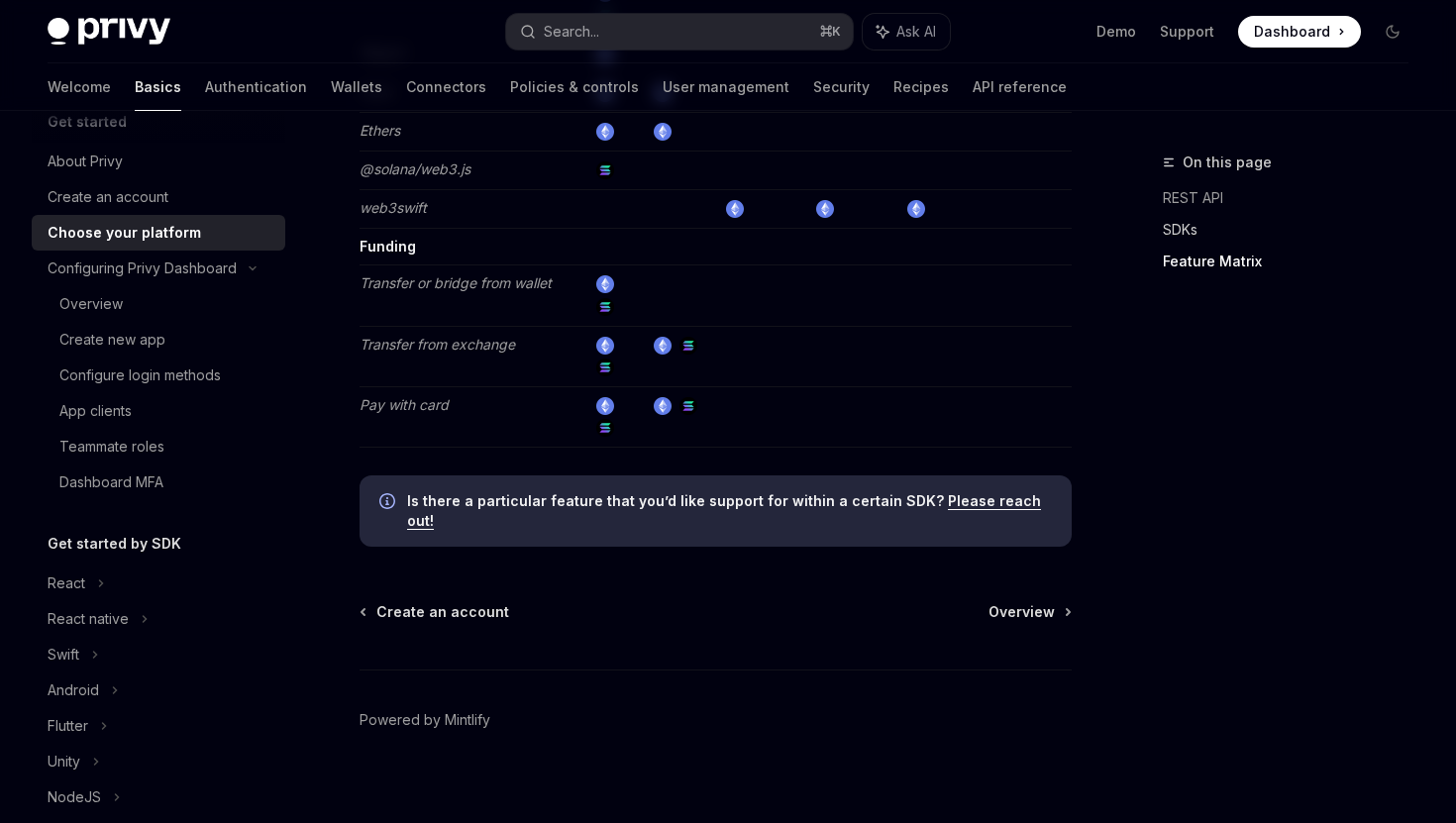 click on "SDKs" at bounding box center (1294, 230) 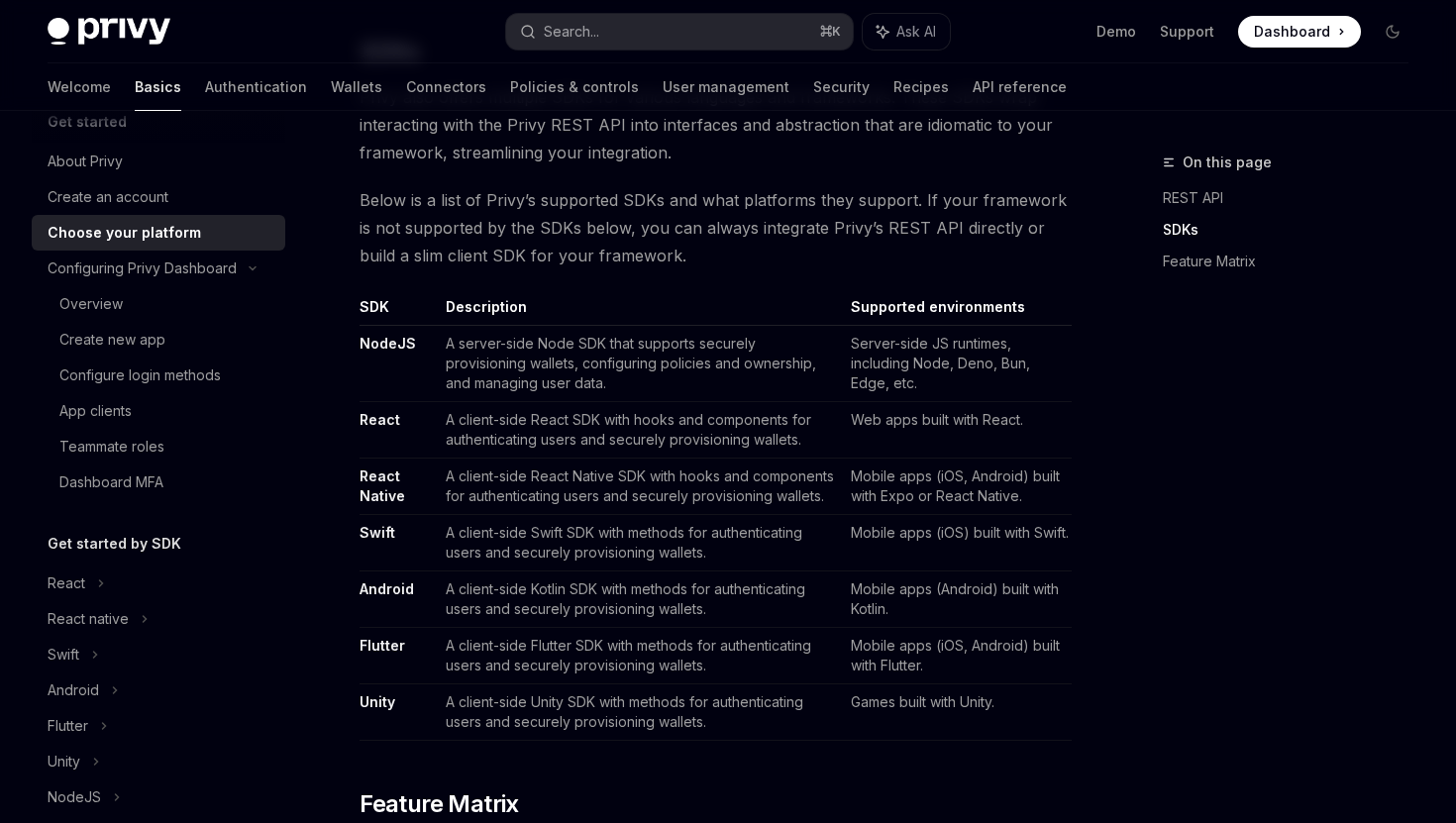 scroll, scrollTop: 1086, scrollLeft: 0, axis: vertical 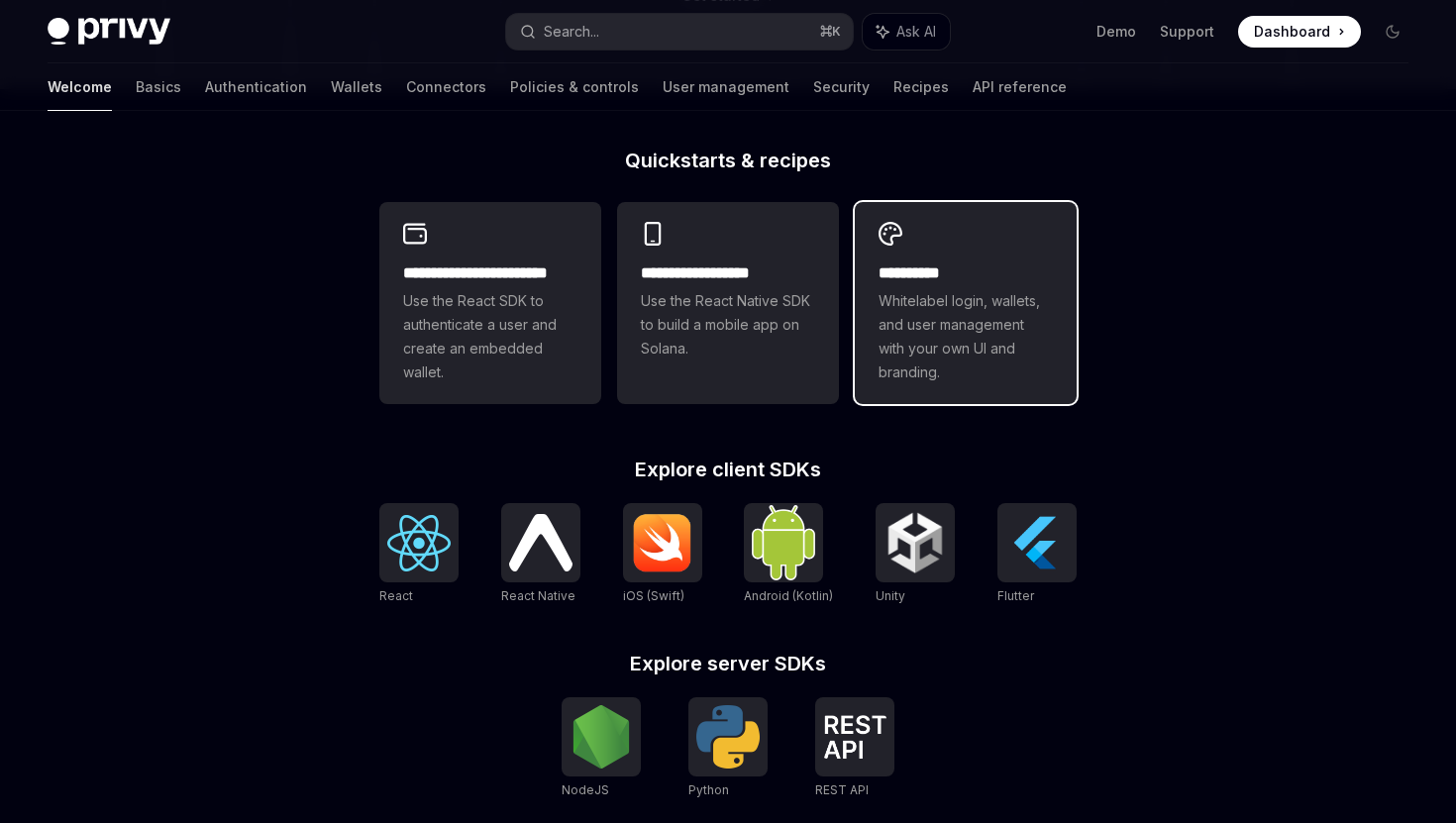 click on "**********" at bounding box center [966, 303] 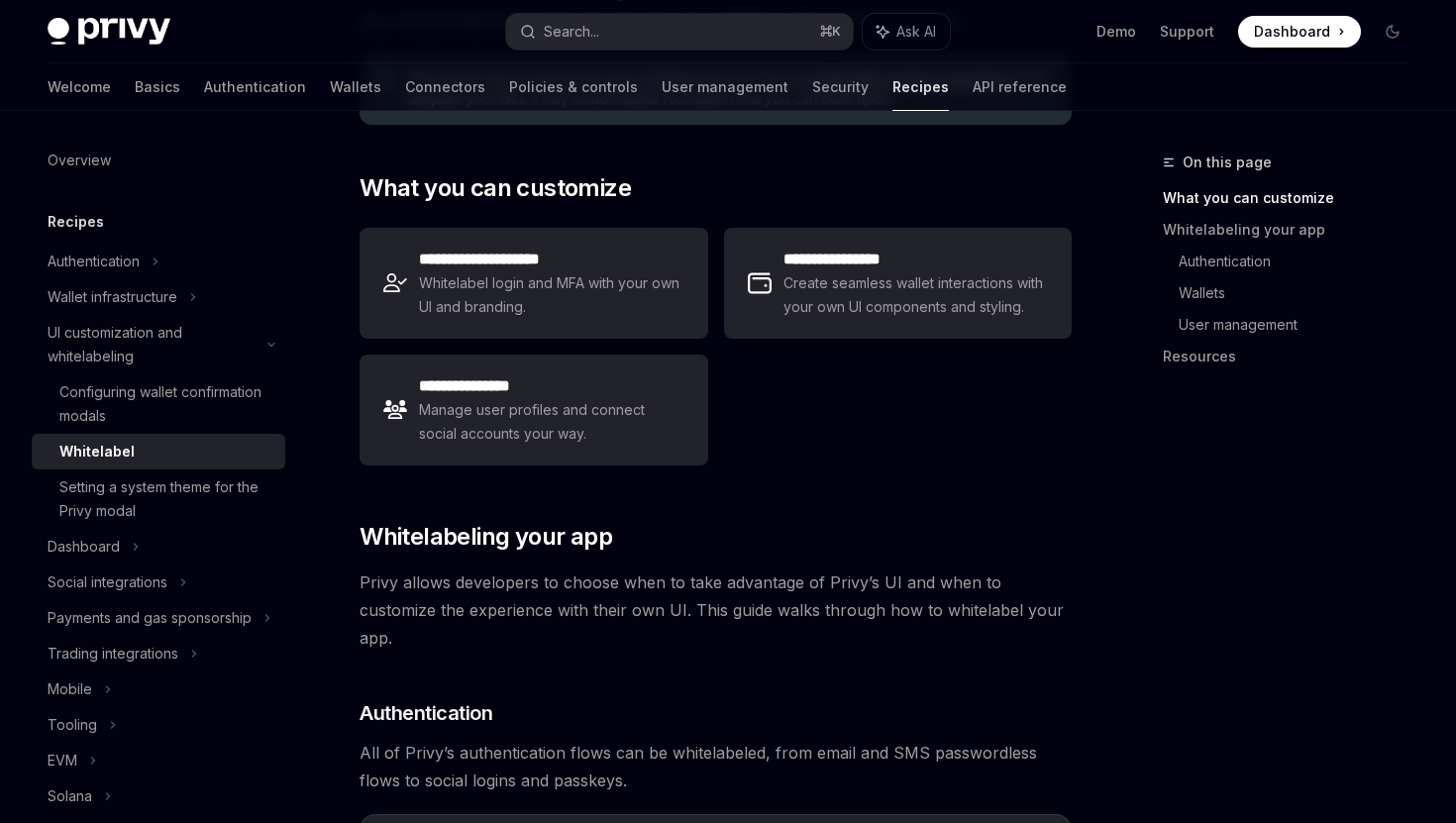 scroll, scrollTop: 301, scrollLeft: 0, axis: vertical 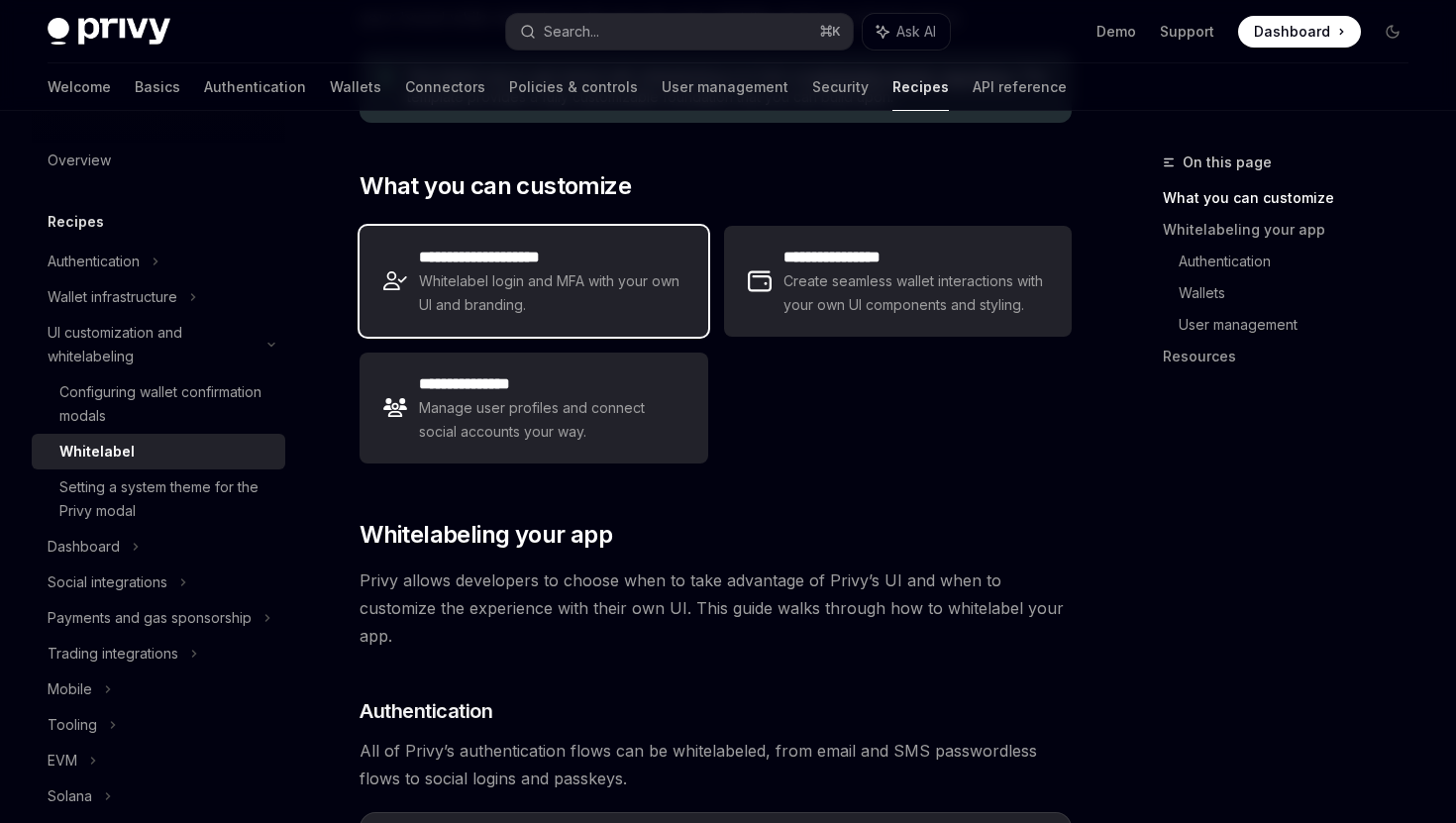 click on "Whitelabel login and MFA with your own UI and branding." at bounding box center (551, 293) 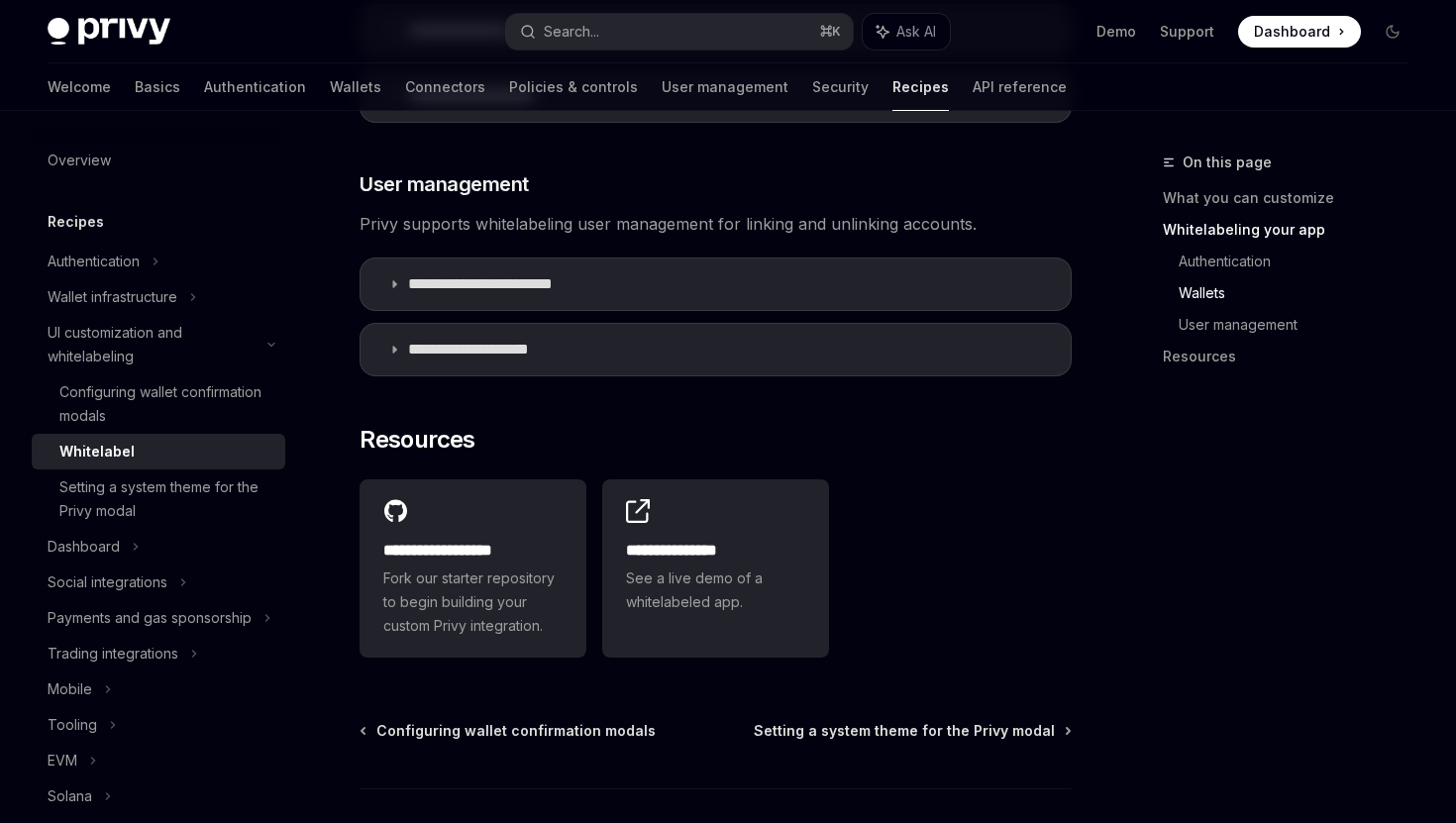 scroll, scrollTop: 2476, scrollLeft: 0, axis: vertical 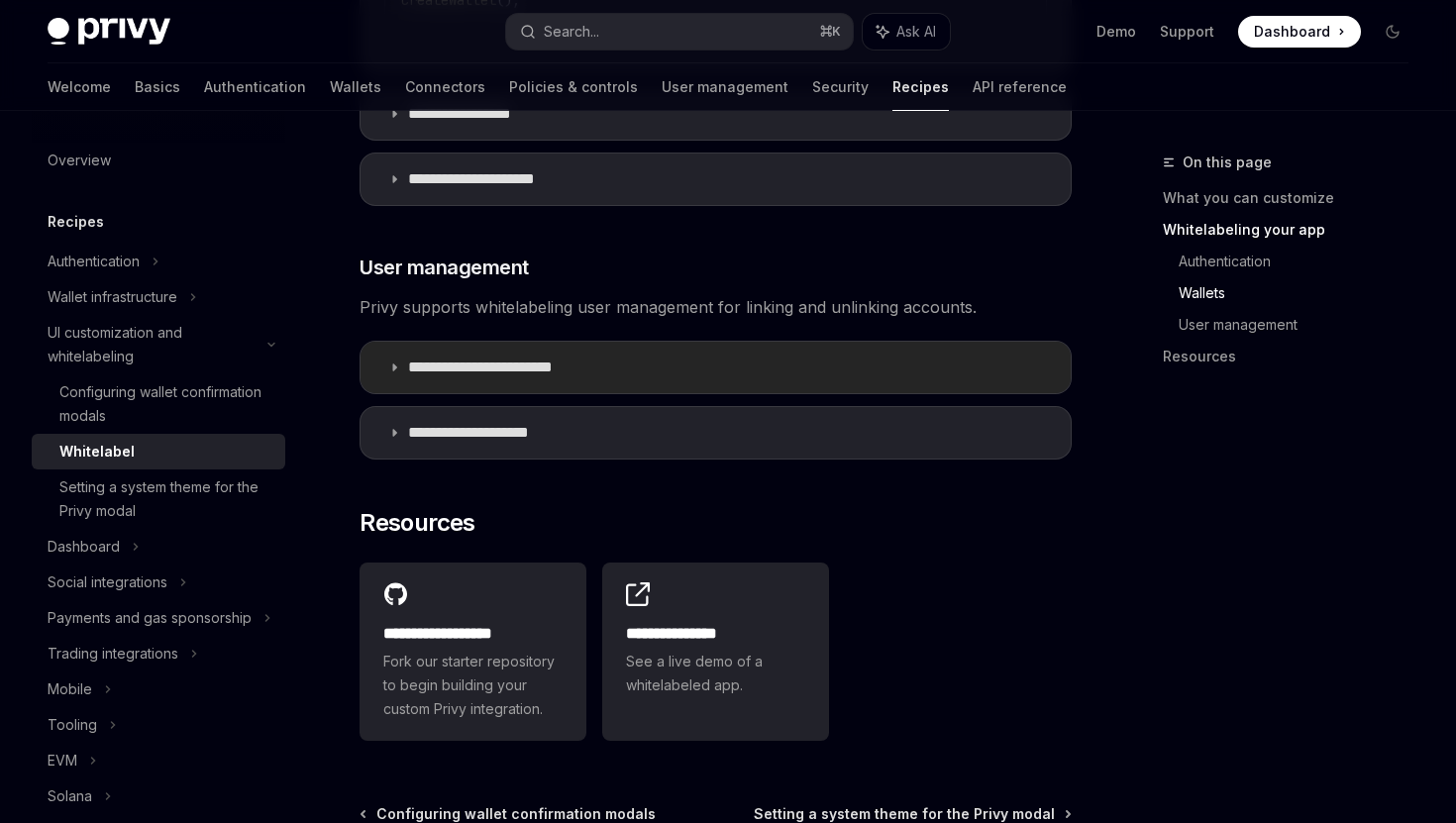 click 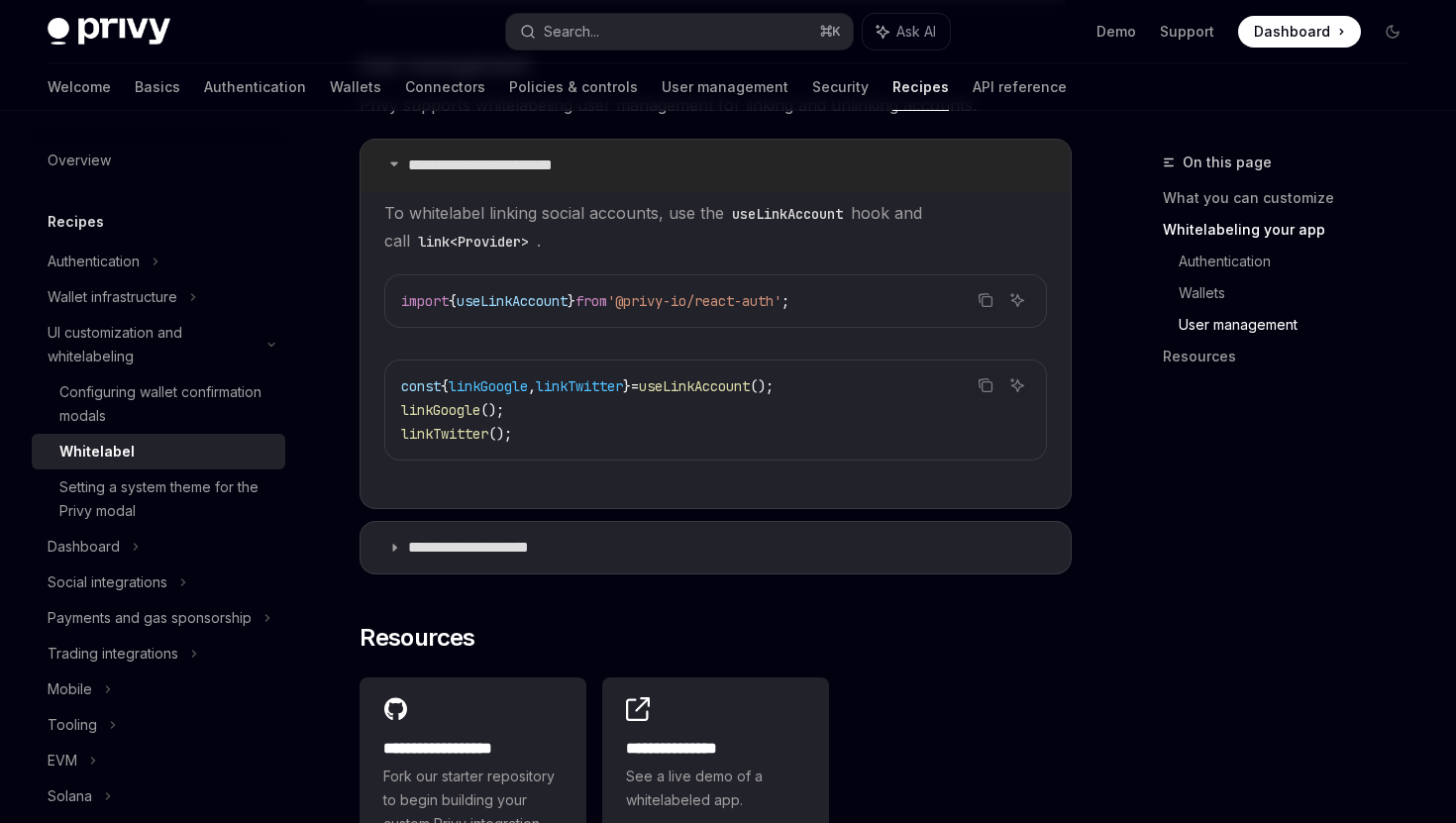 scroll, scrollTop: 2682, scrollLeft: 0, axis: vertical 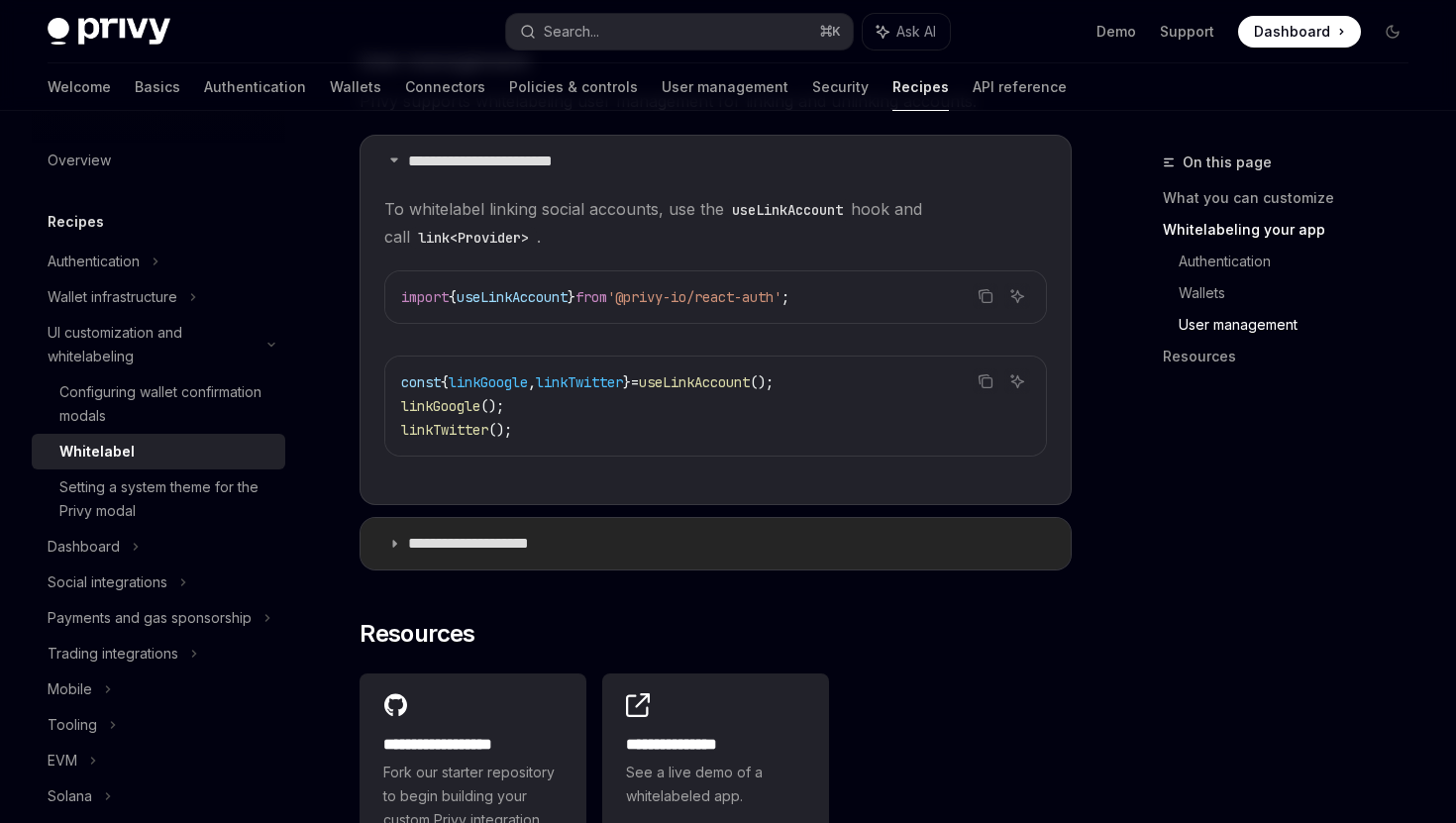 click on "**********" at bounding box center [715, 544] 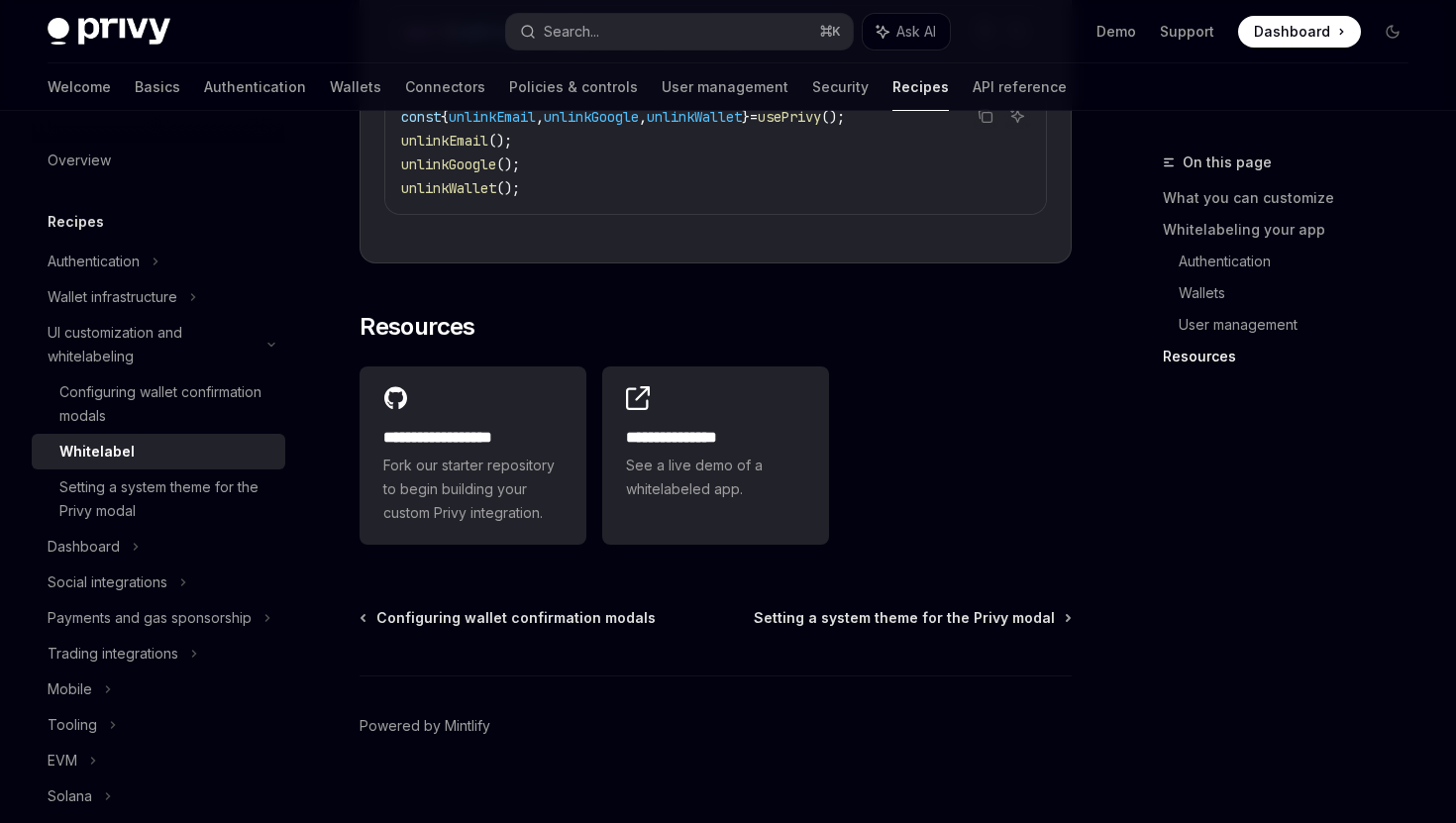 scroll, scrollTop: 3326, scrollLeft: 0, axis: vertical 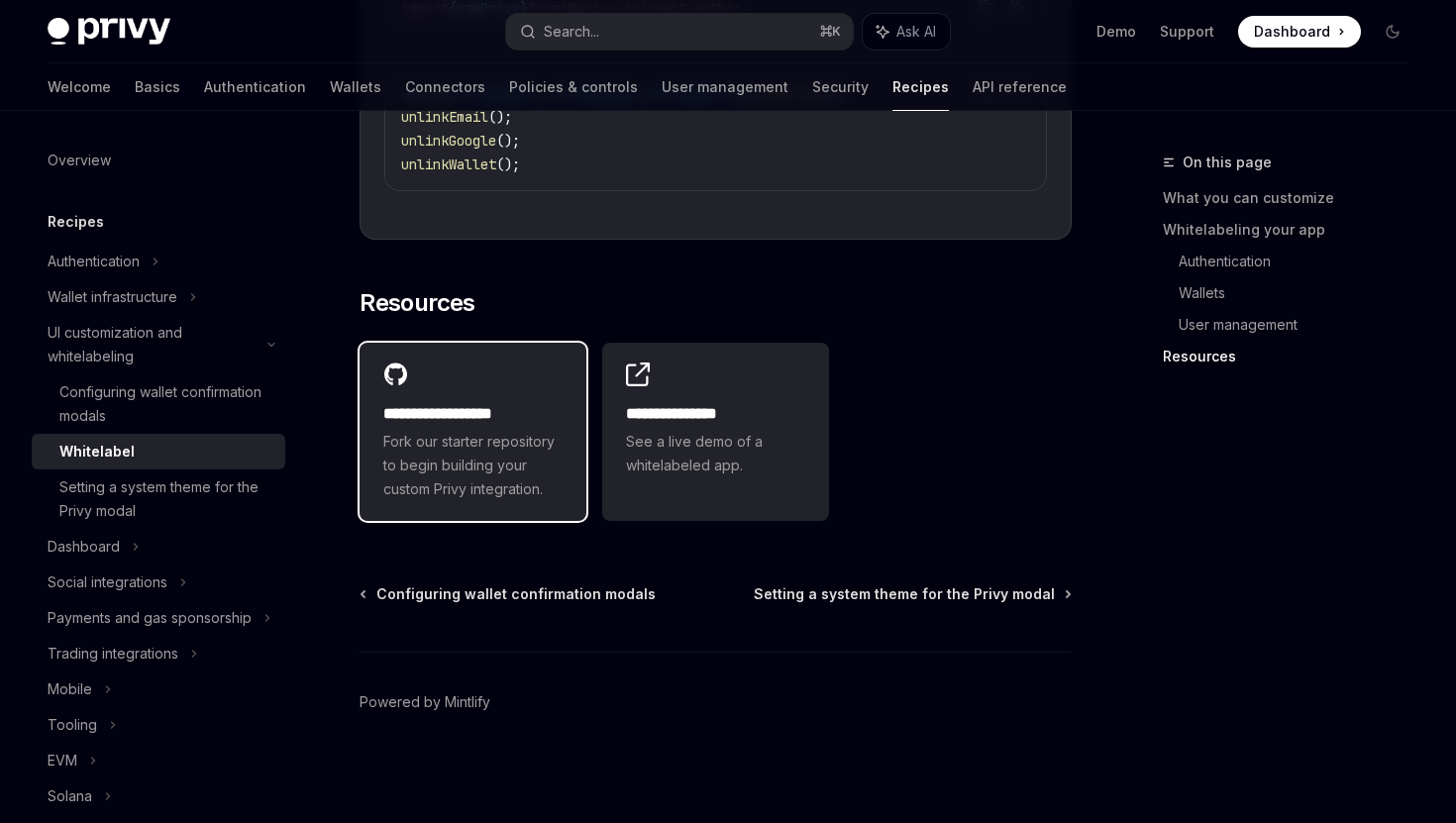 click on "Fork our starter repository to begin building your custom Privy integration." at bounding box center (472, 465) 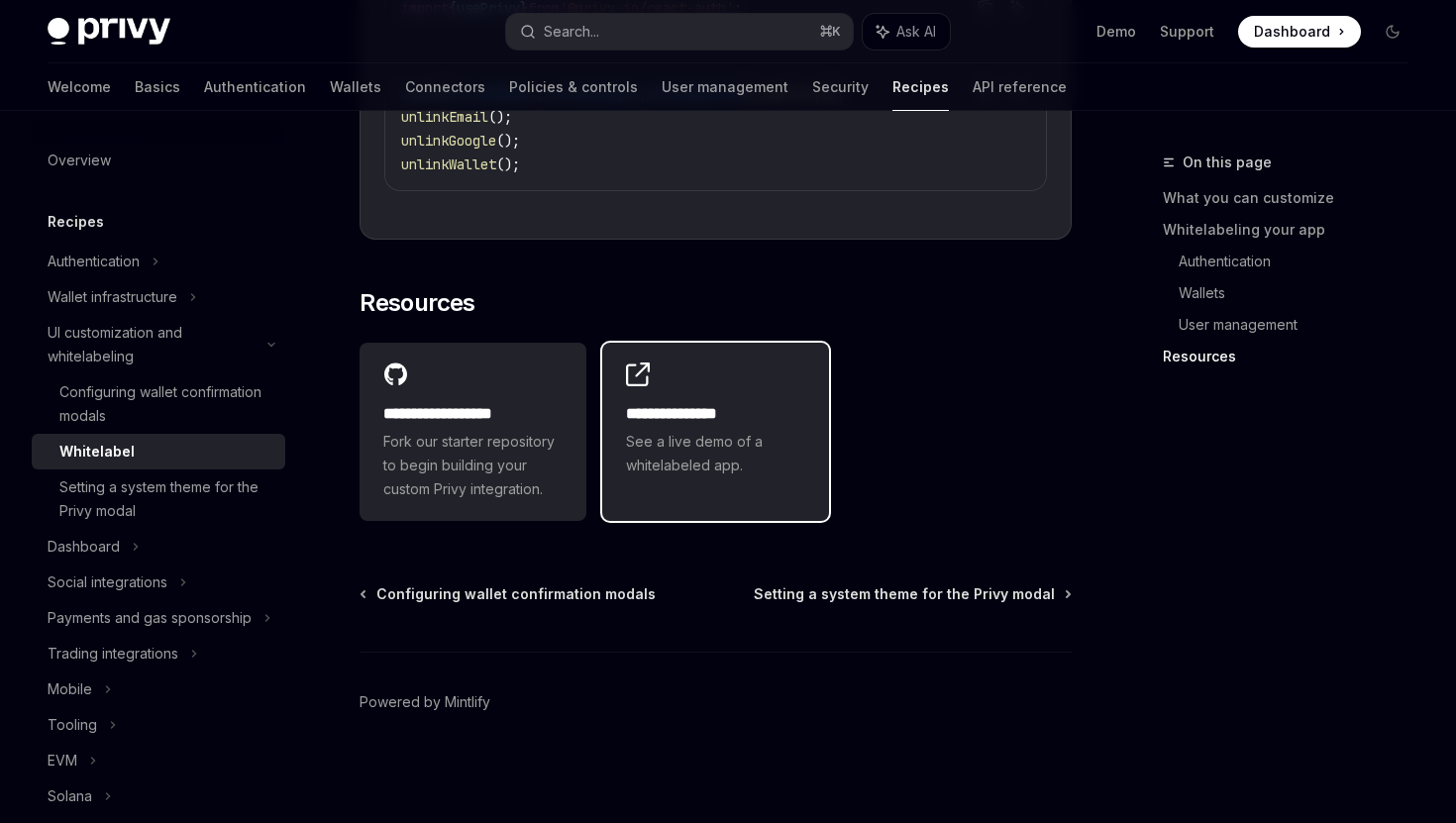 click on "**********" at bounding box center [715, 420] 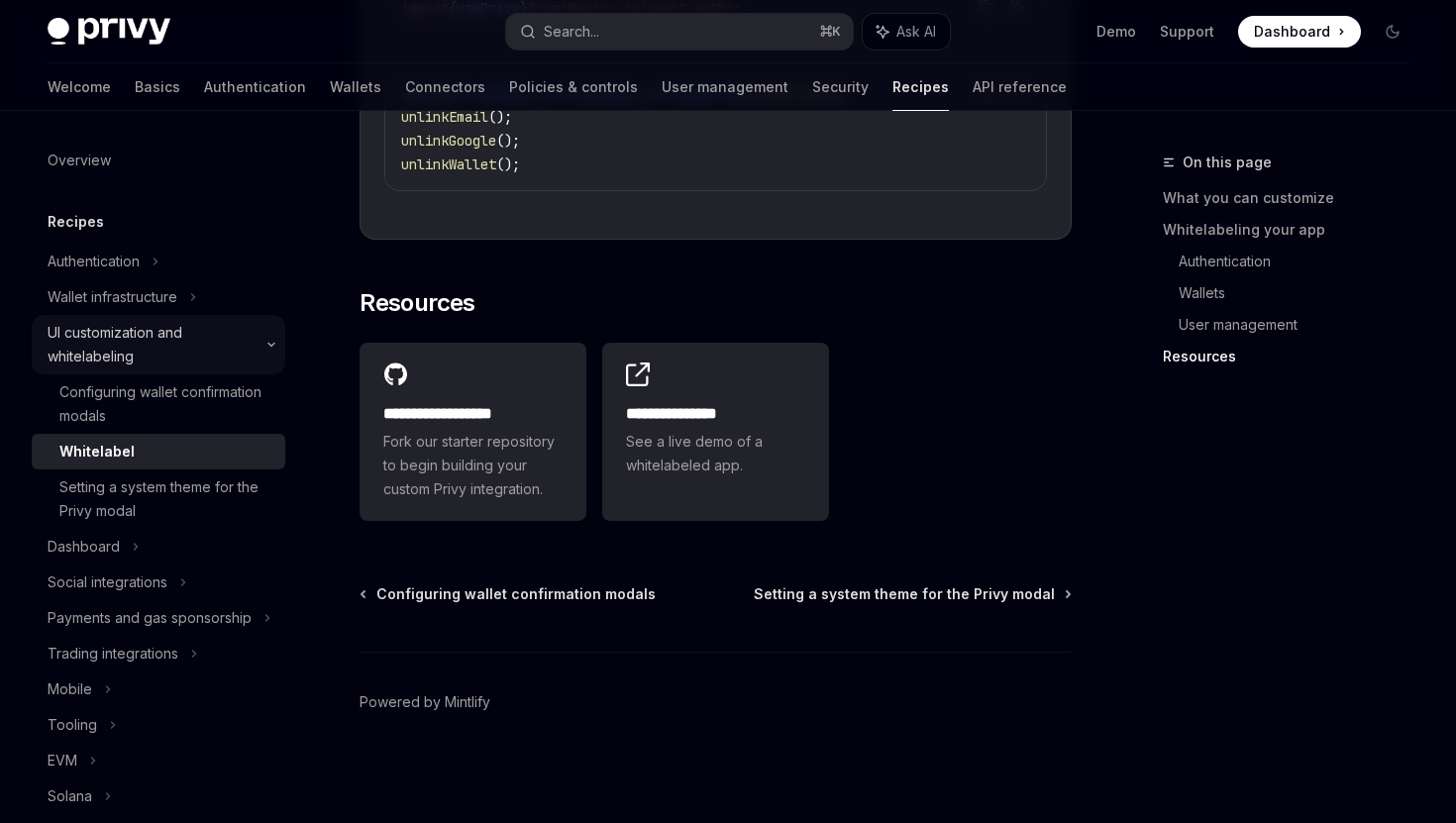 click on "UI customization and whitelabeling" at bounding box center (152, 345) 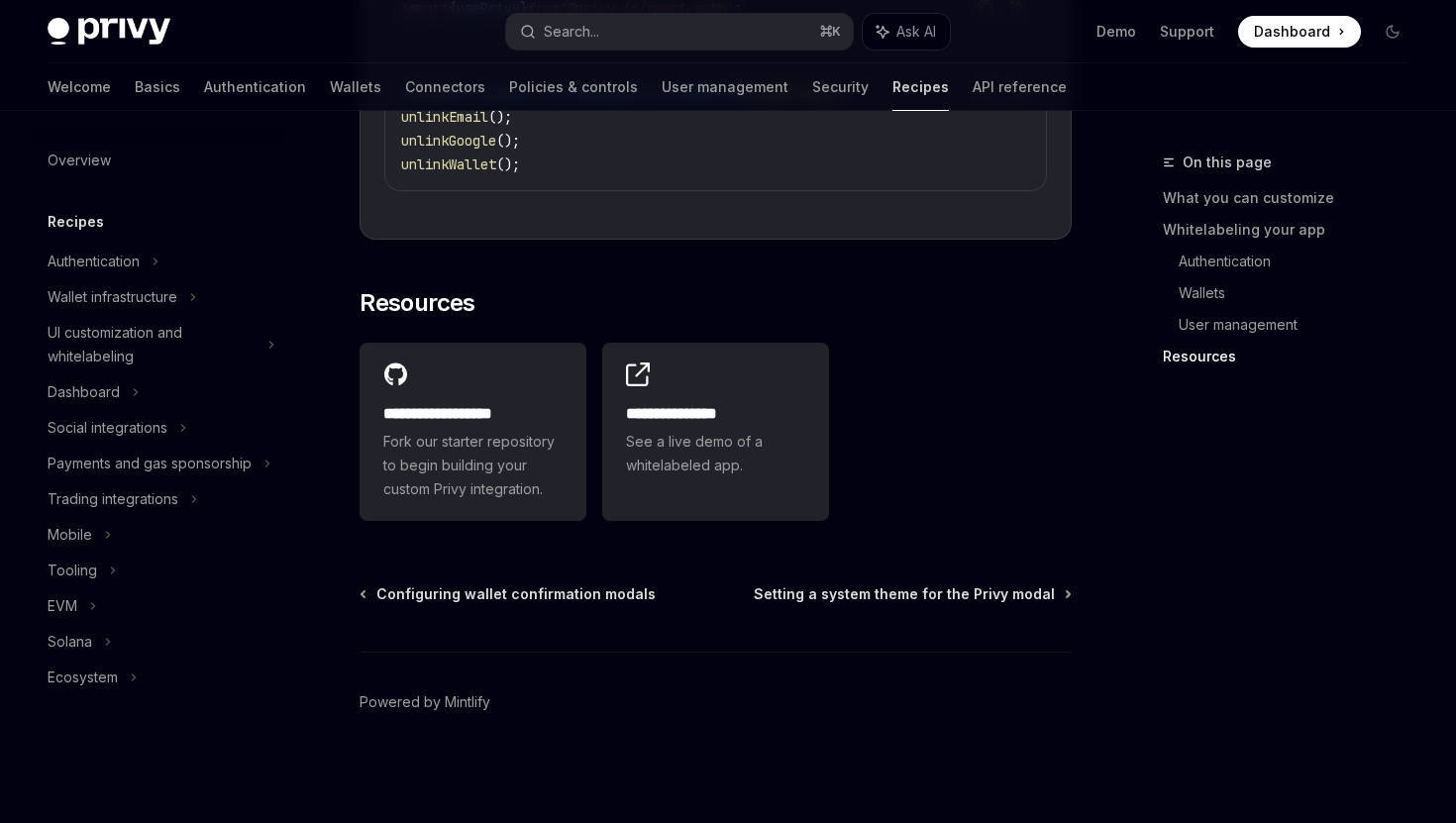 click on "Recipes" at bounding box center (920, 87) 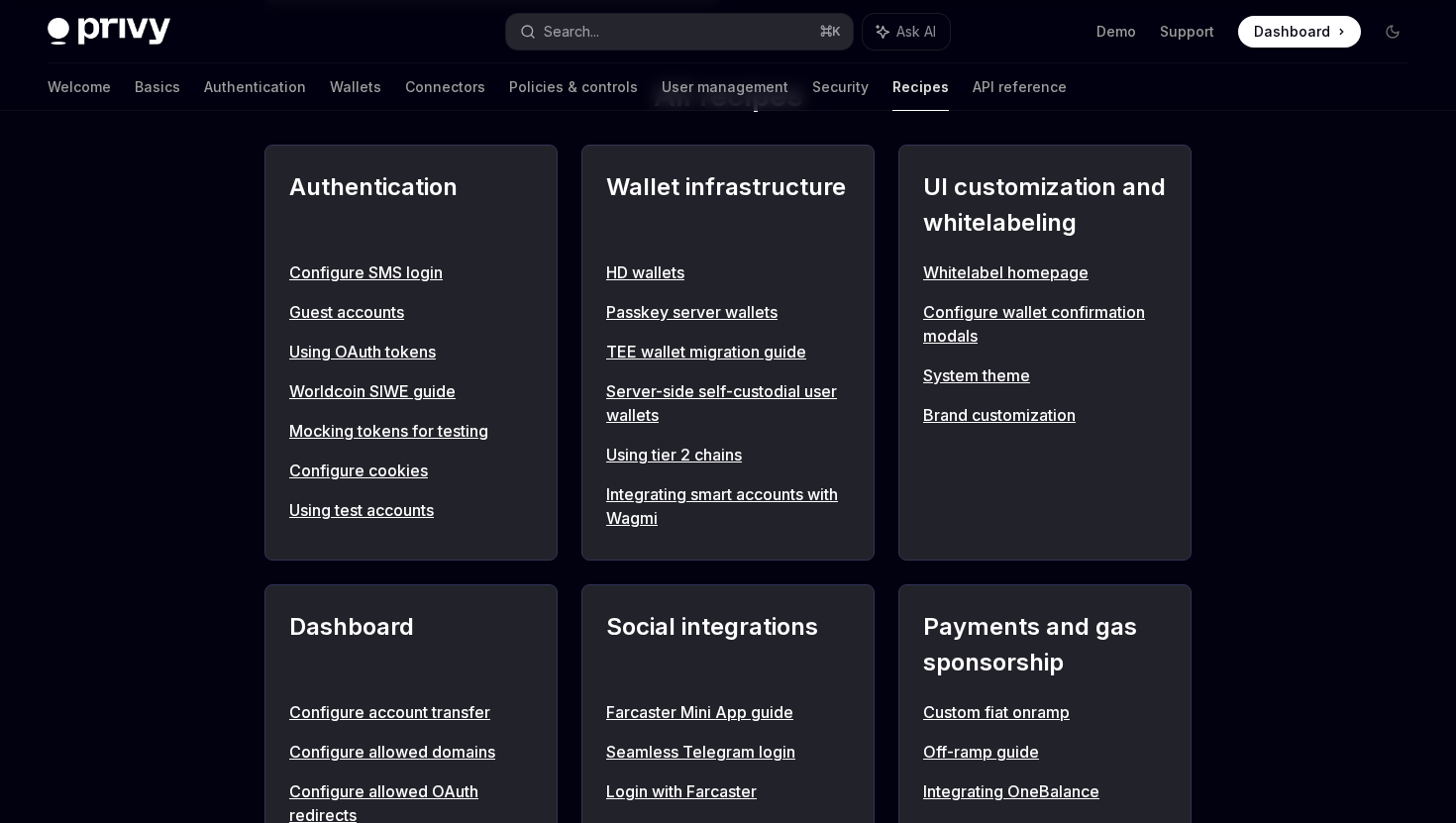 scroll, scrollTop: 735, scrollLeft: 0, axis: vertical 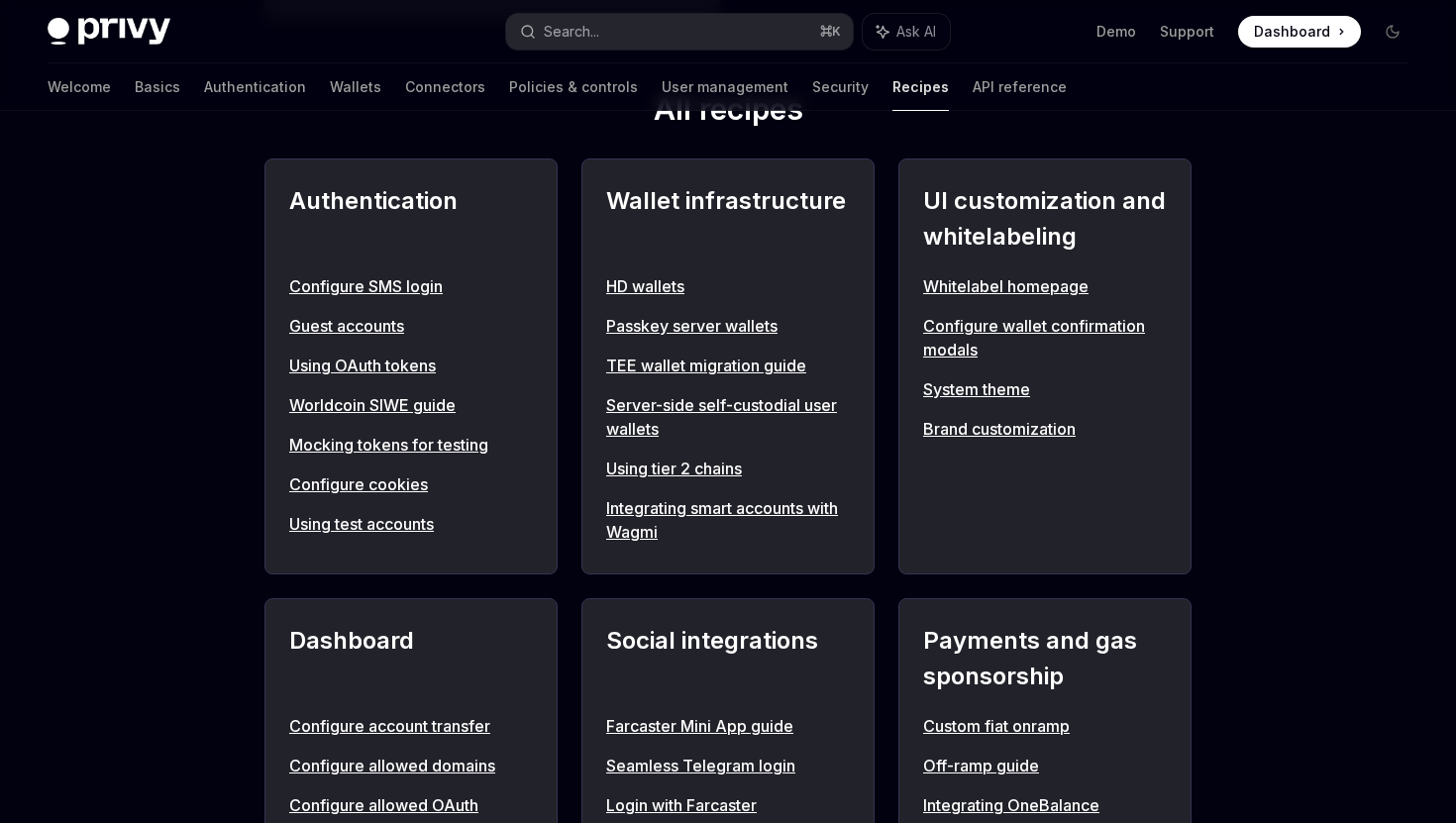 click on "Configure SMS login" at bounding box center [411, 286] 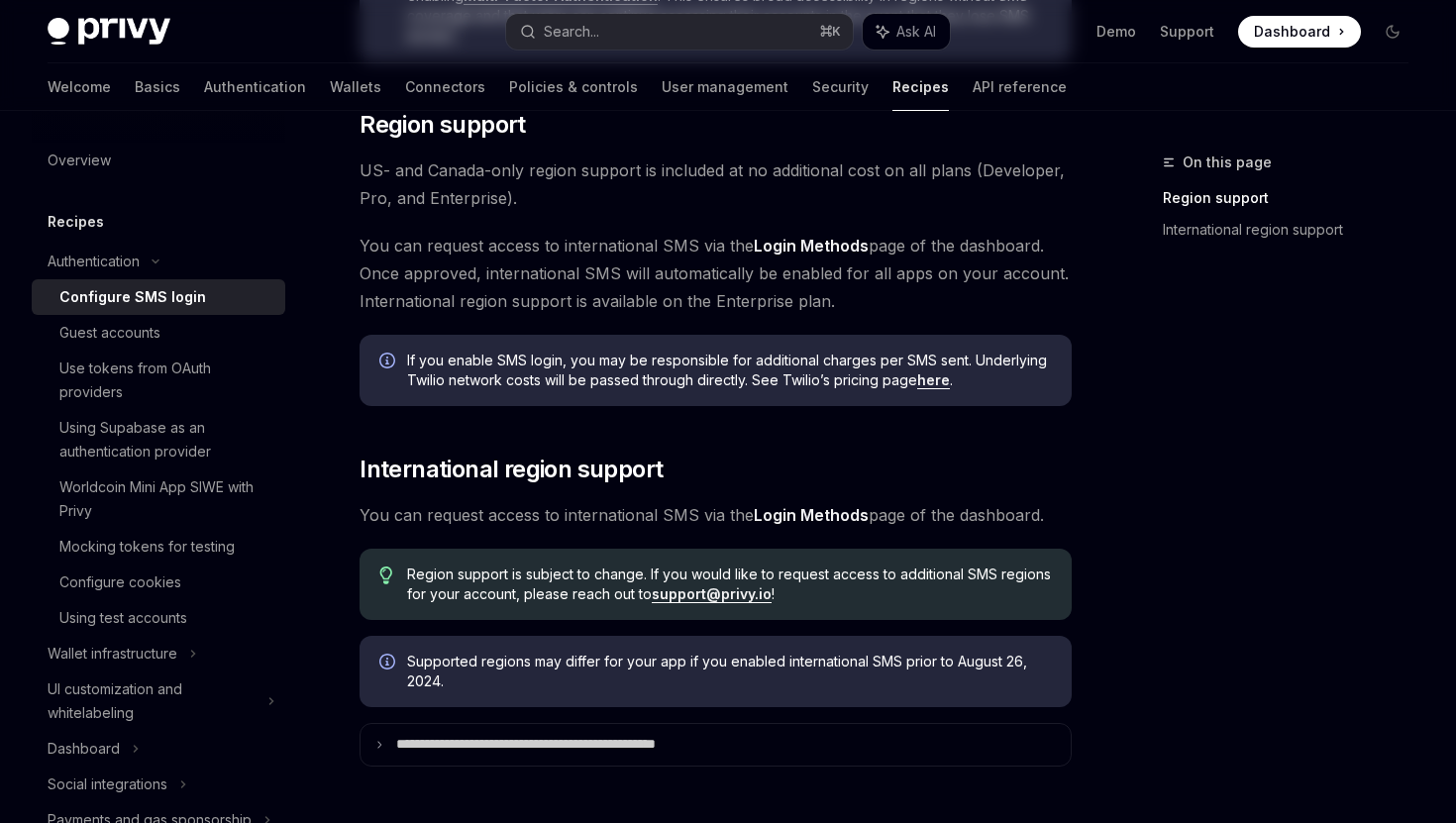 scroll, scrollTop: 0, scrollLeft: 0, axis: both 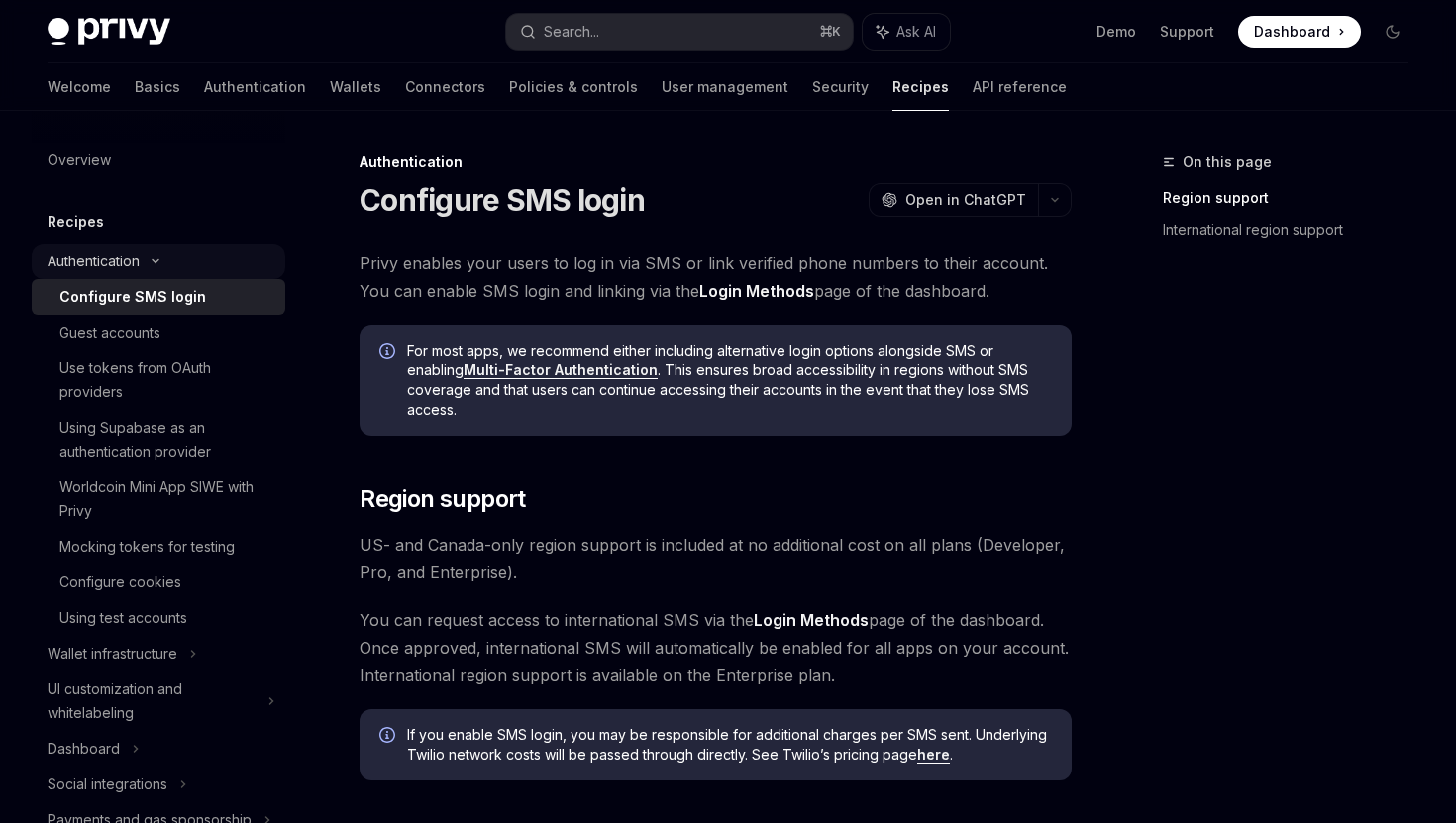click on "Authentication" at bounding box center (93, 261) 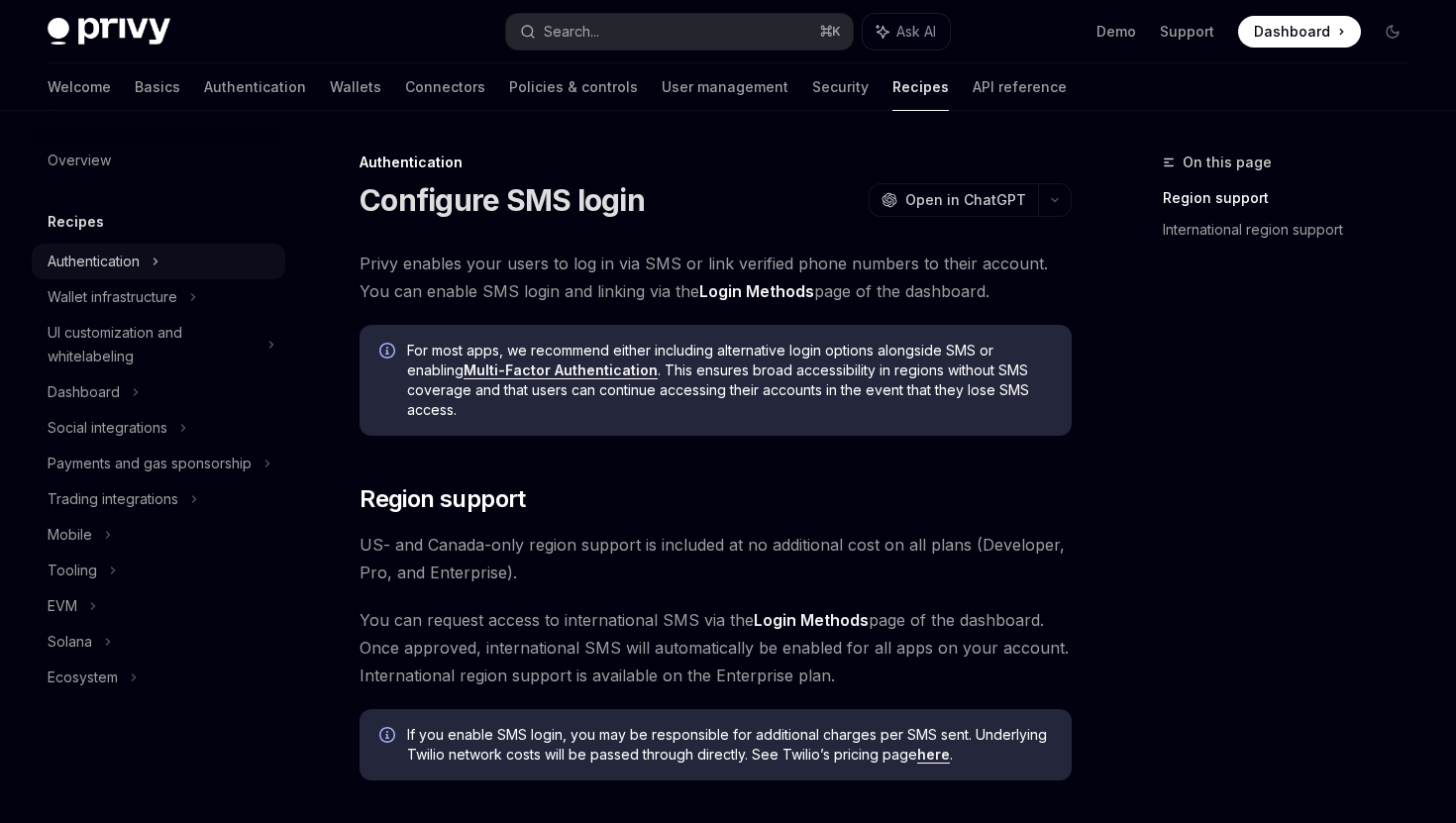 click on "Authentication" at bounding box center (93, 261) 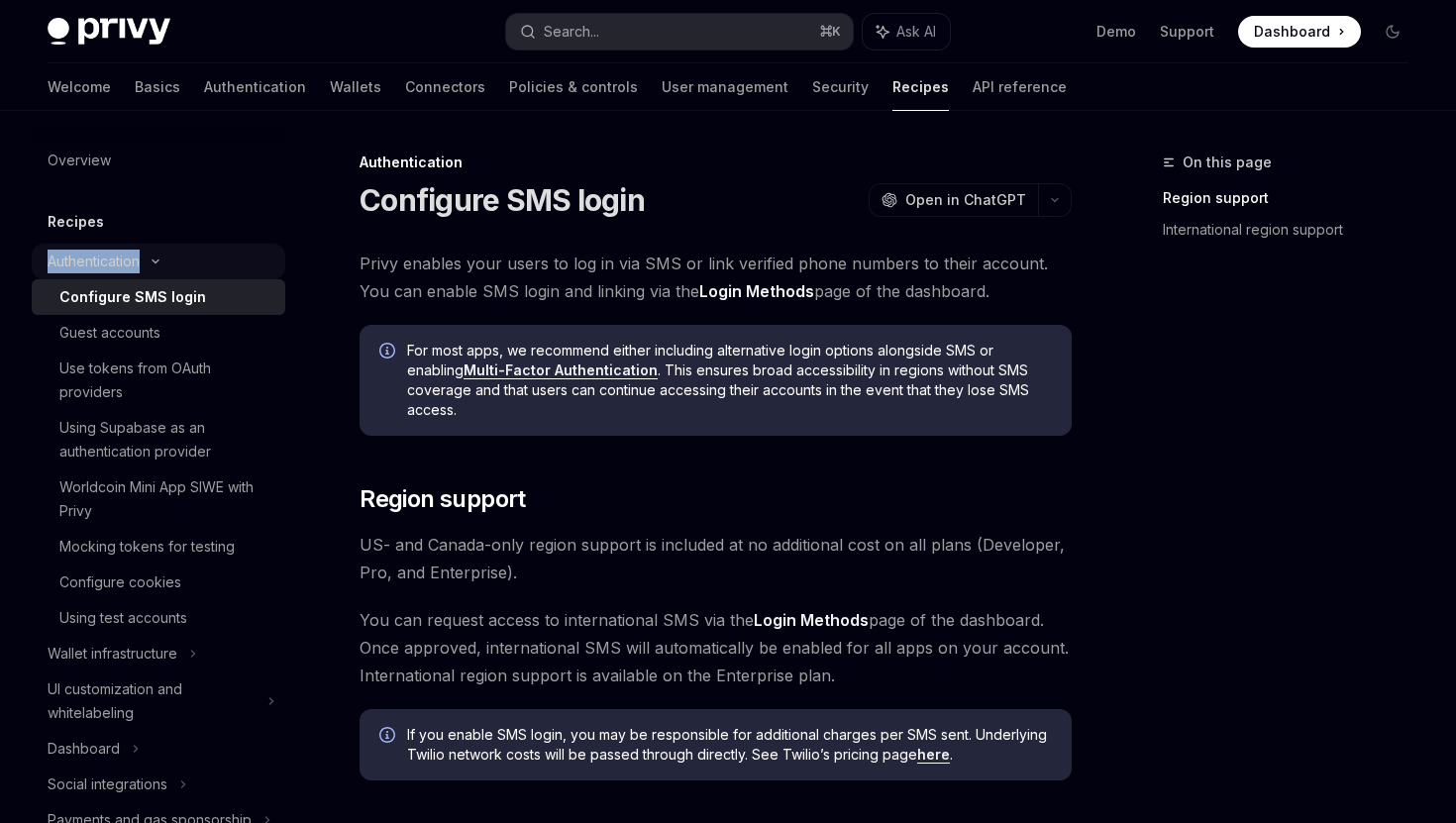 click on "Authentication" at bounding box center (93, 261) 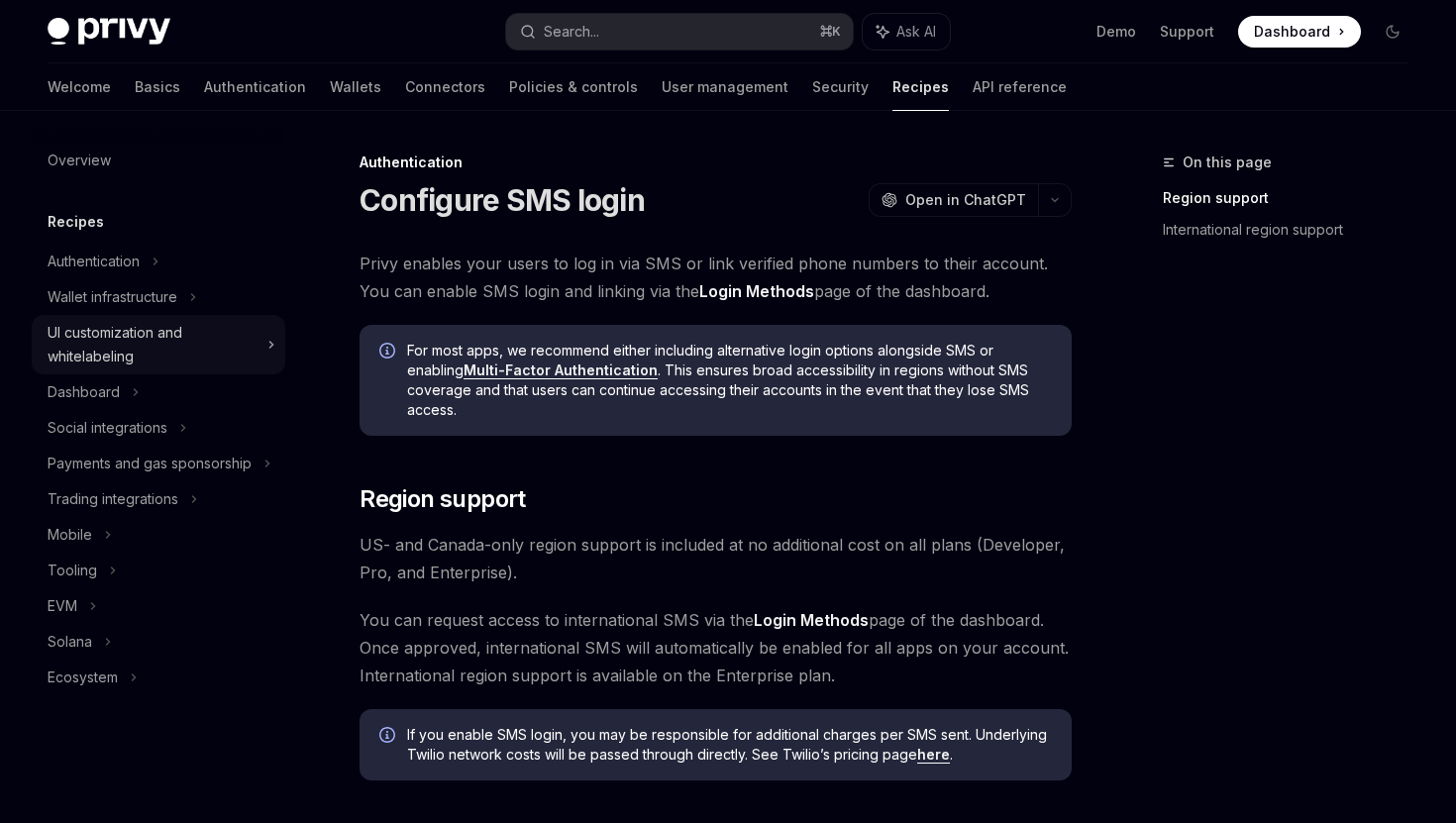 click on "UI customization and whitelabeling" at bounding box center (152, 345) 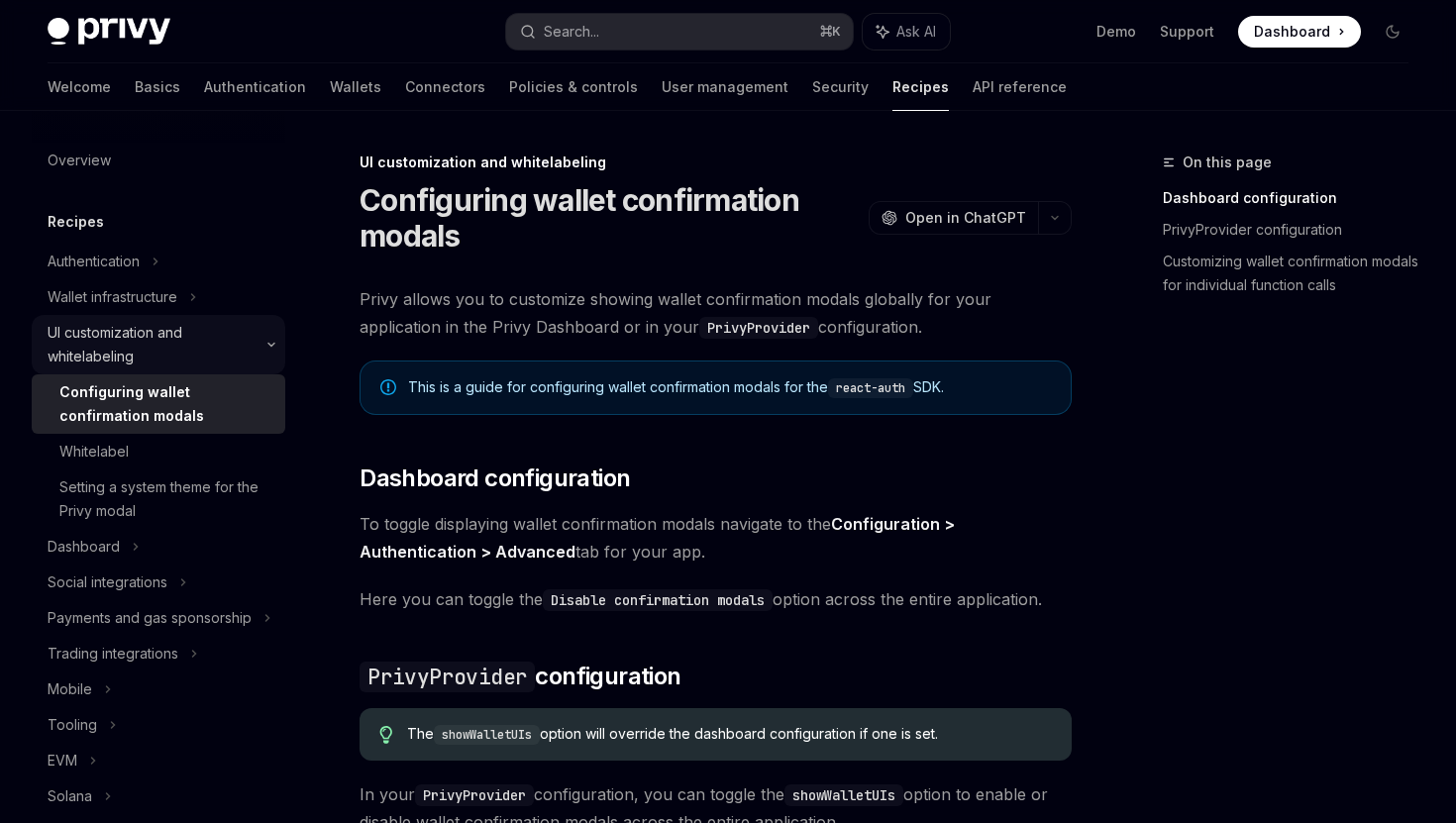 click on "UI customization and whitelabeling" at bounding box center [152, 345] 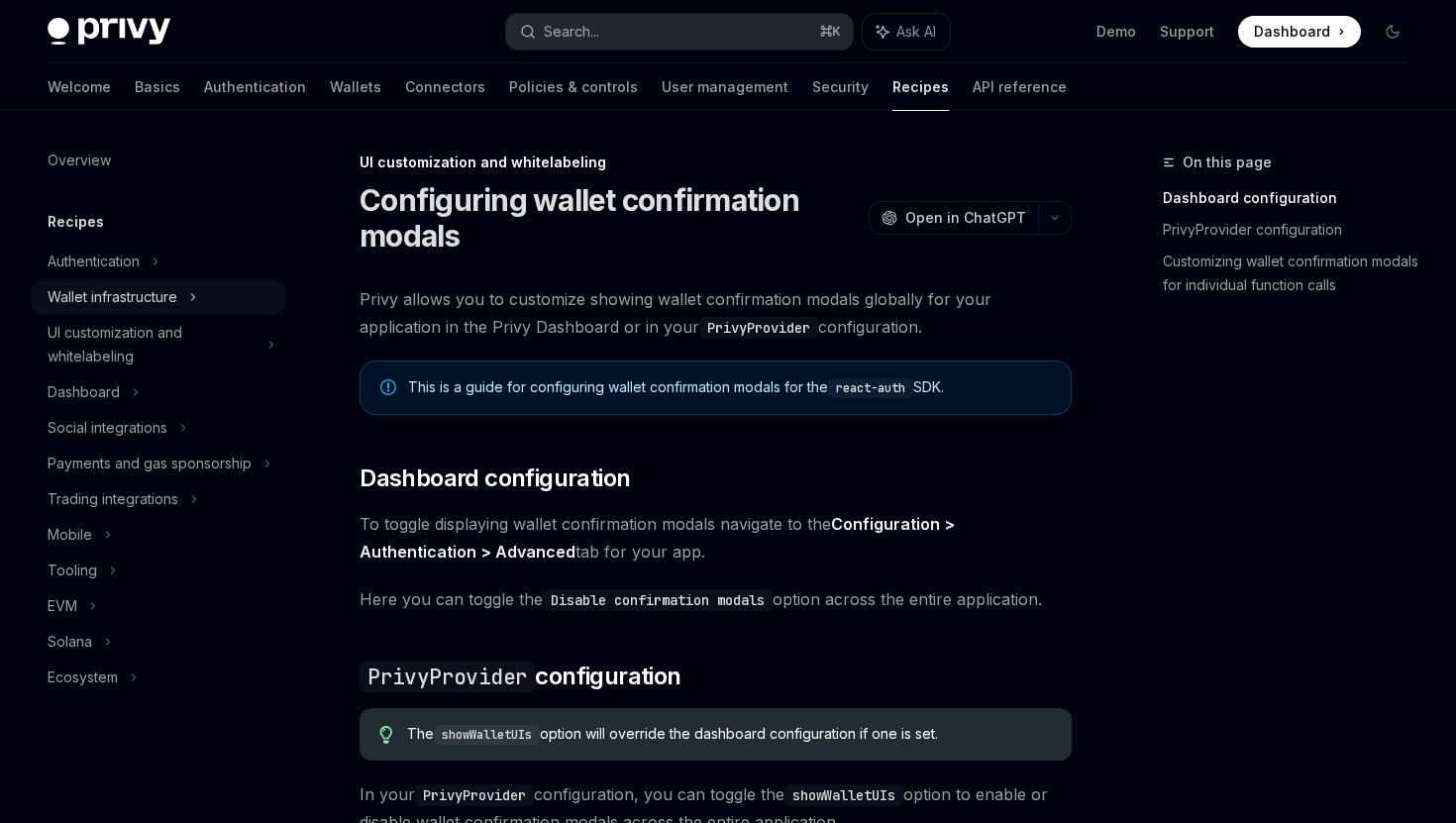 click on "Wallet infrastructure" at bounding box center (112, 297) 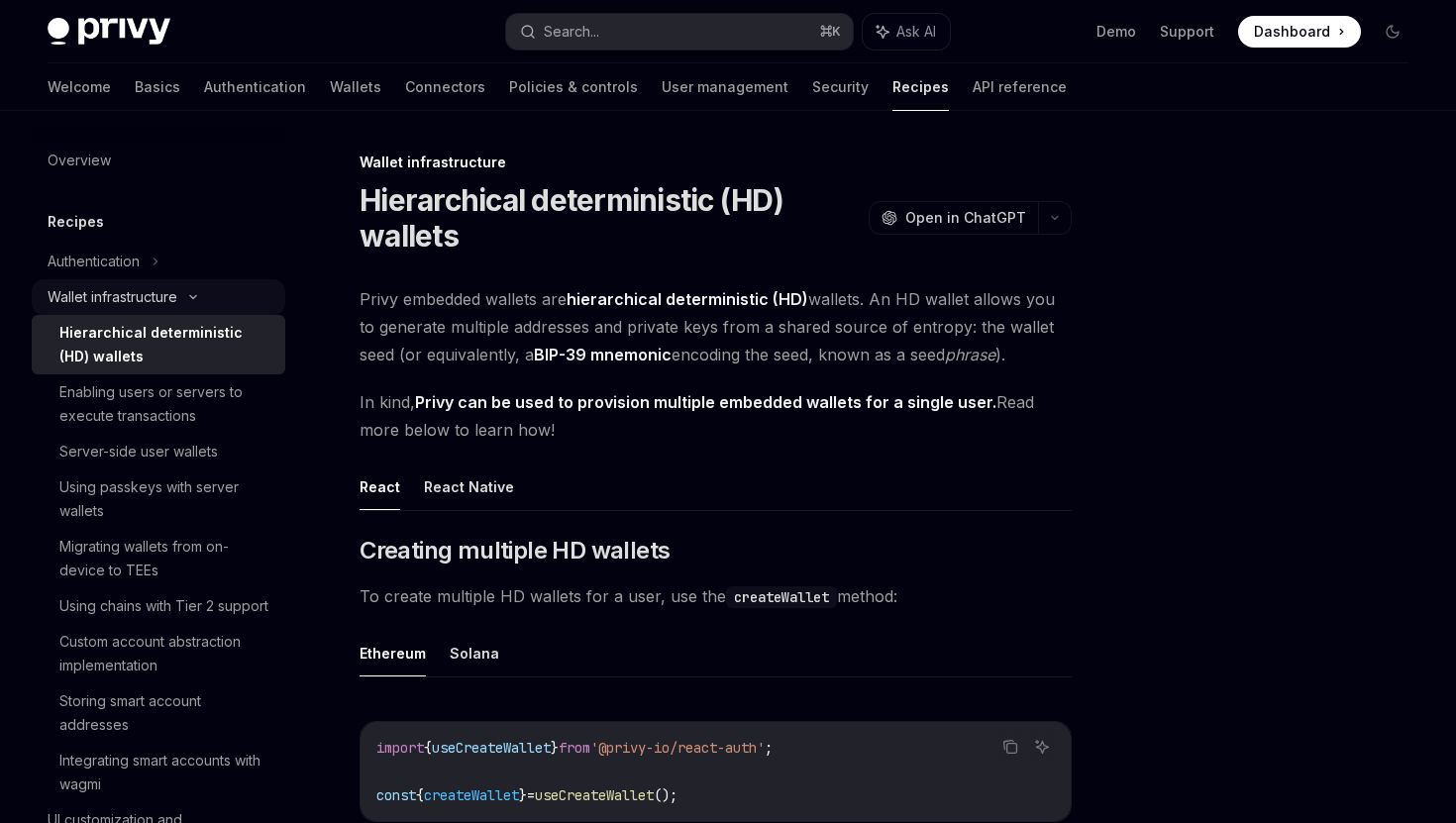 click on "Wallet infrastructure" at bounding box center [112, 297] 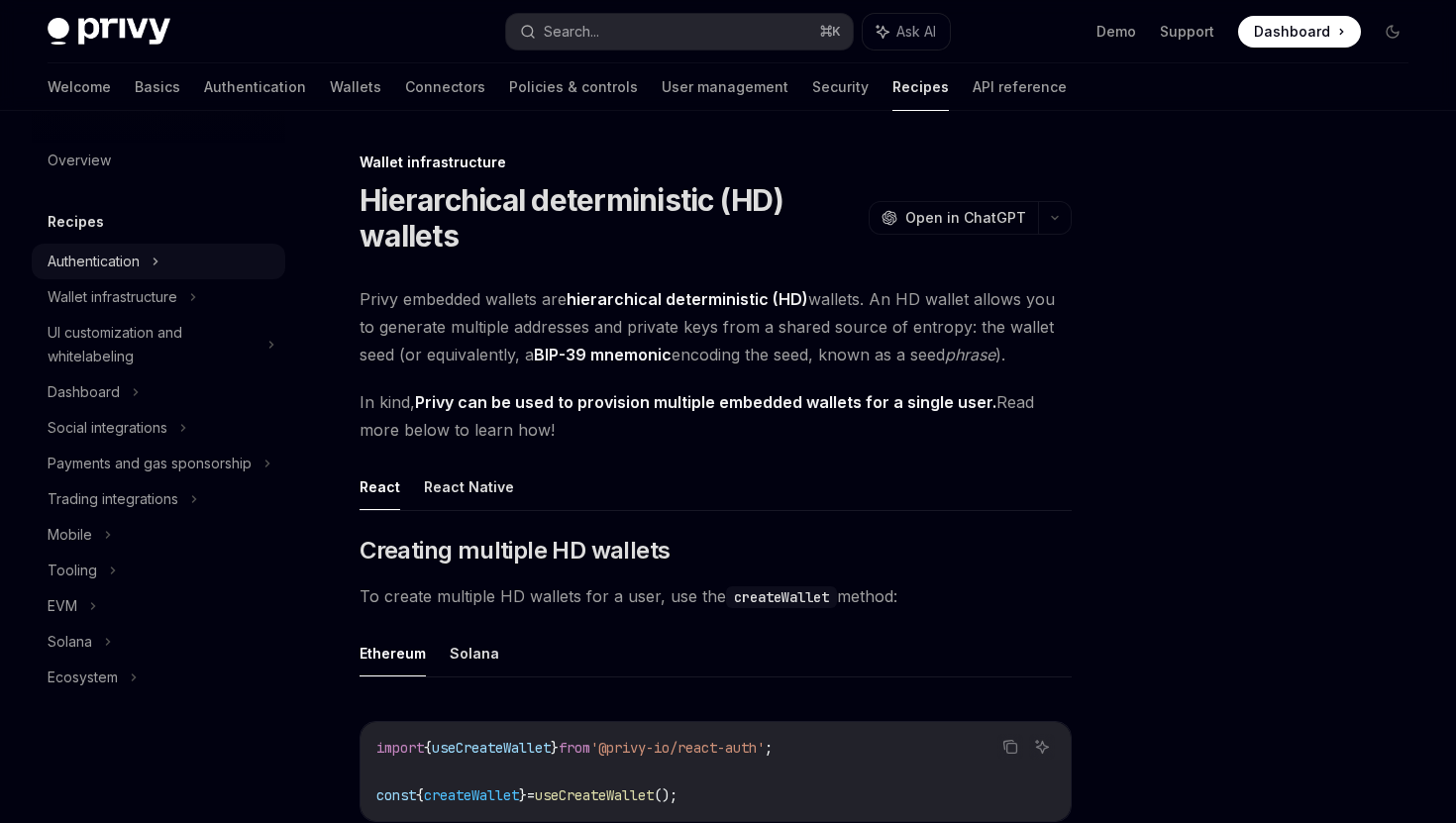 click on "Authentication" at bounding box center (93, 261) 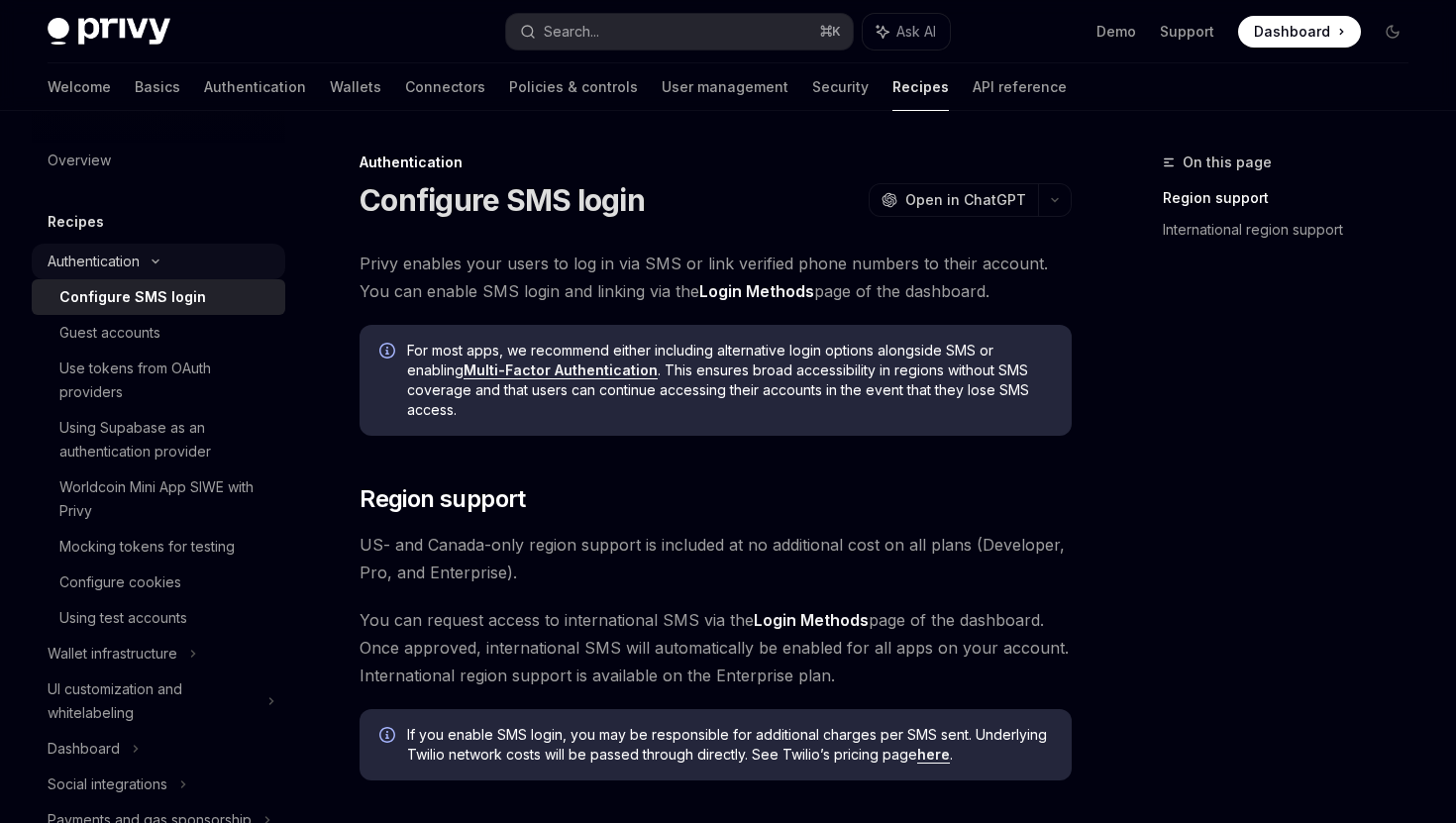 click on "Authentication" at bounding box center (93, 261) 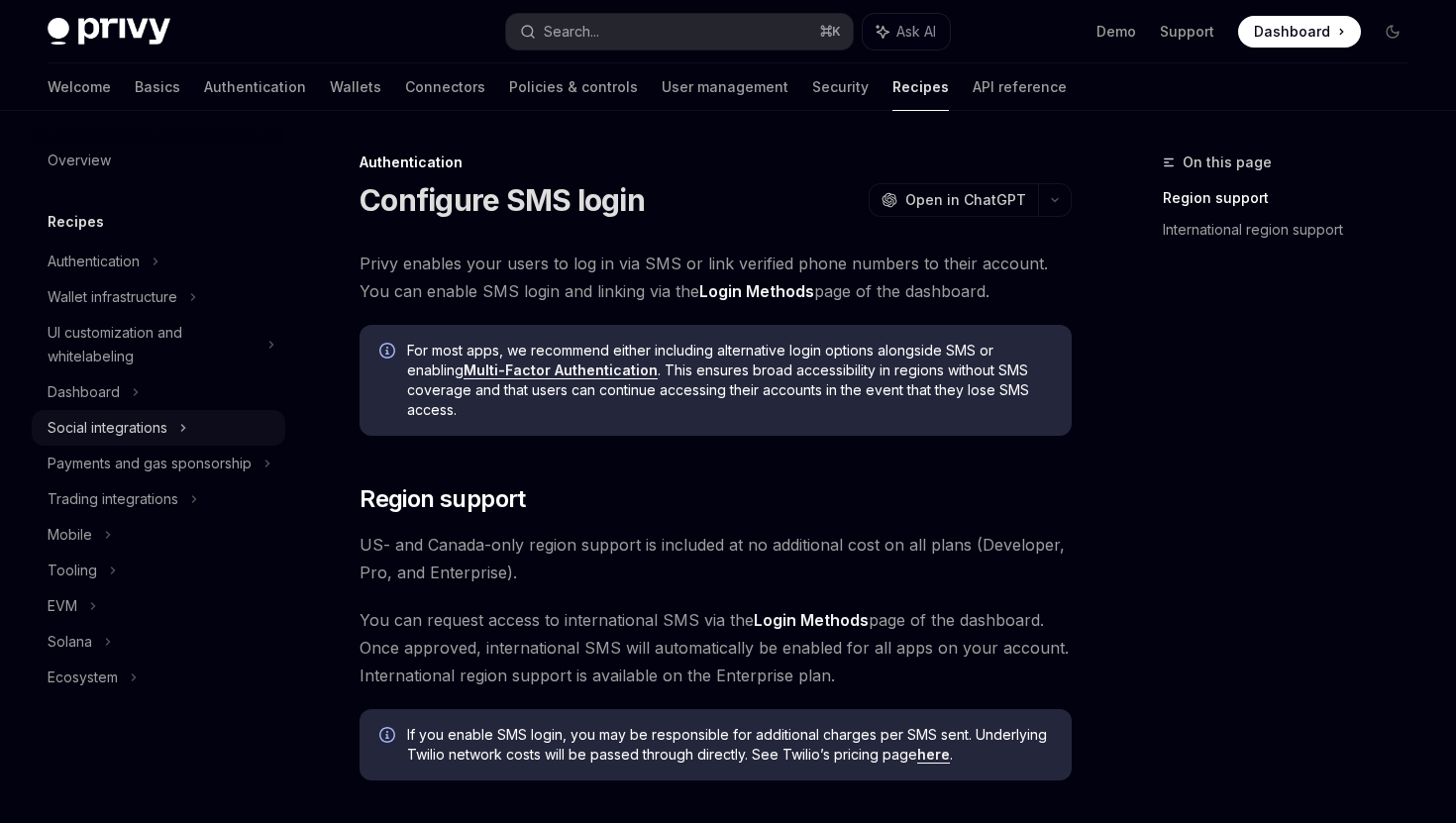 click on "Social integrations" at bounding box center [107, 428] 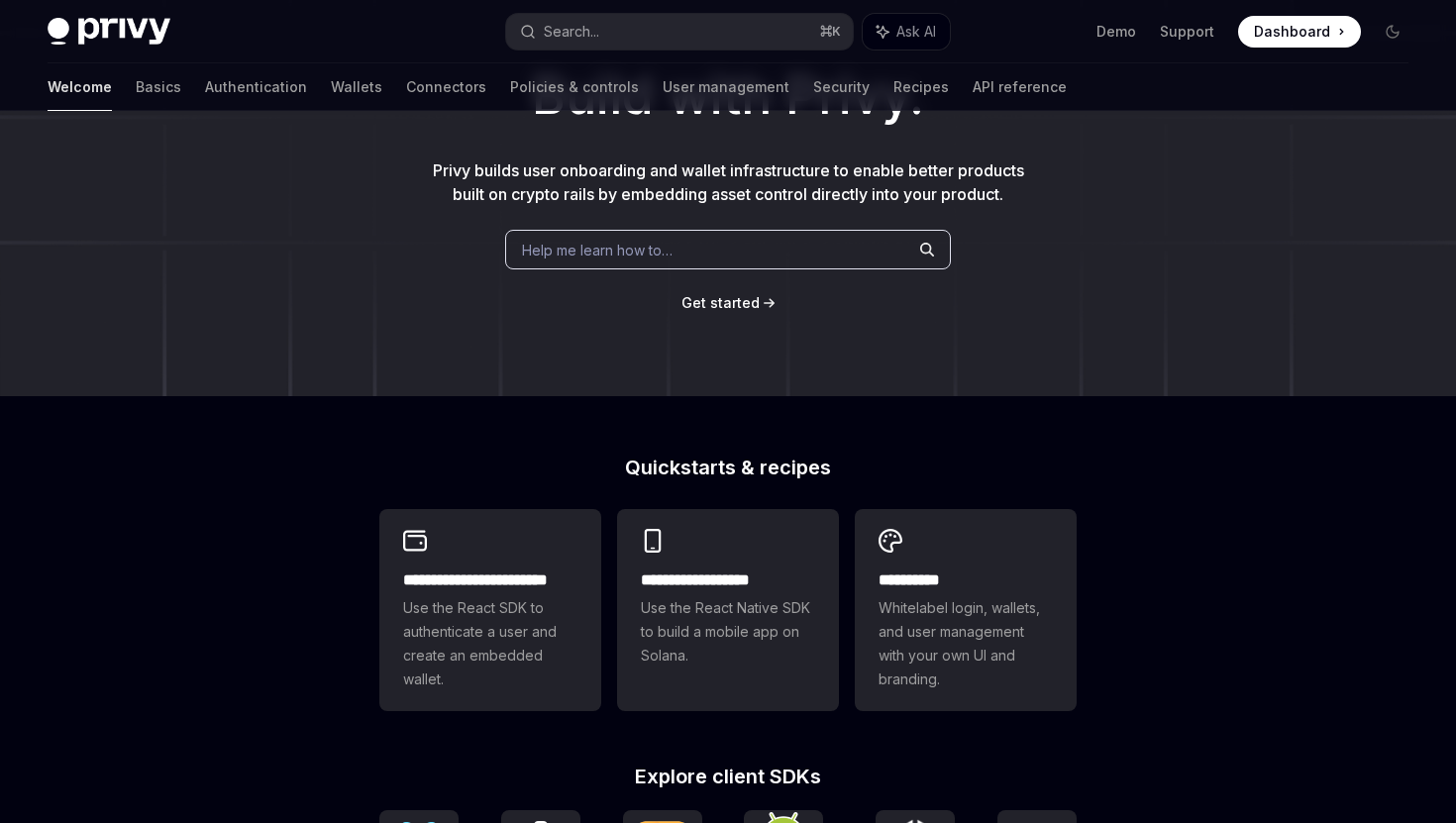 scroll, scrollTop: 440, scrollLeft: 0, axis: vertical 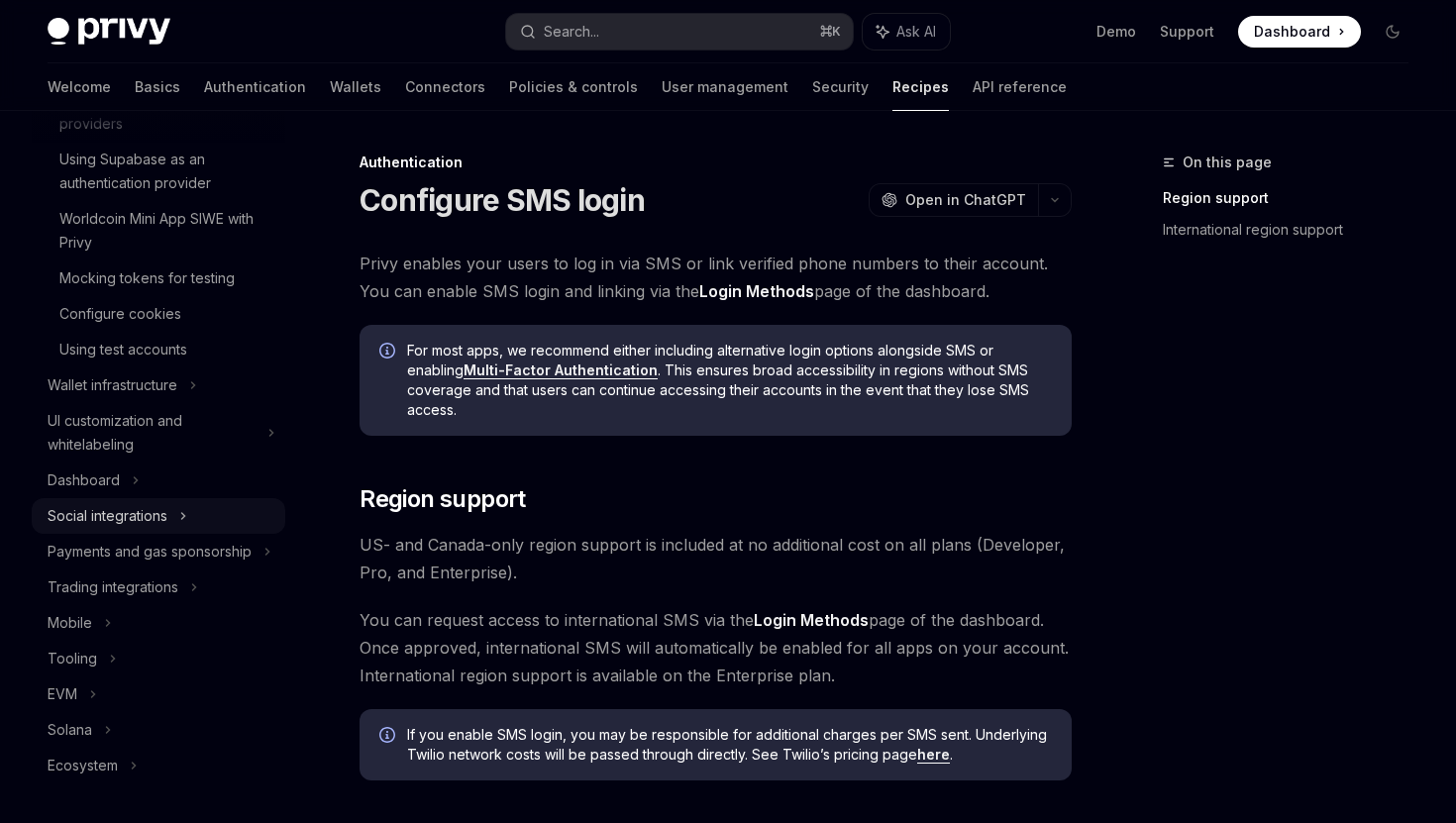 click on "Social integrations" at bounding box center (107, 516) 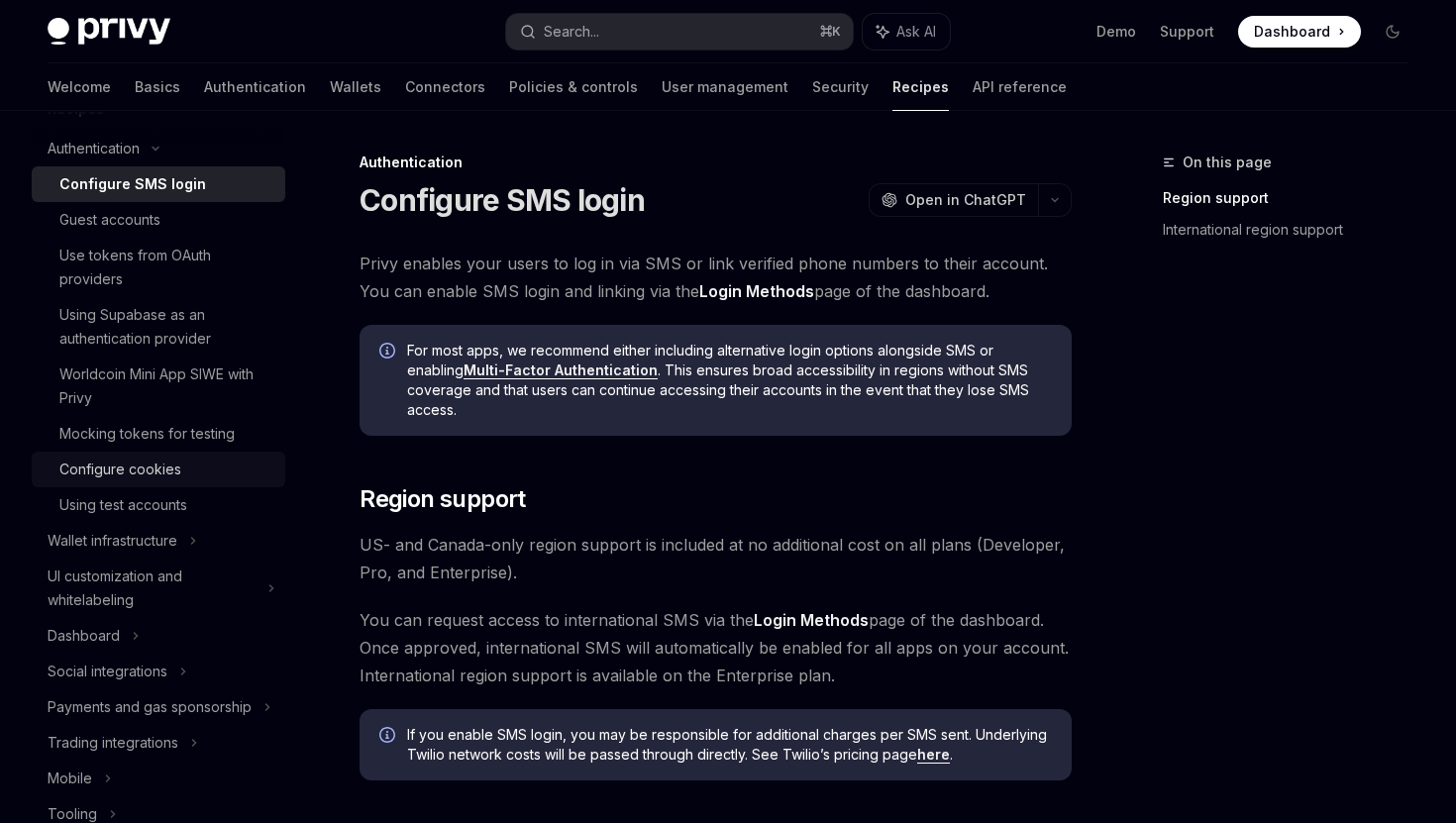scroll, scrollTop: 268, scrollLeft: 0, axis: vertical 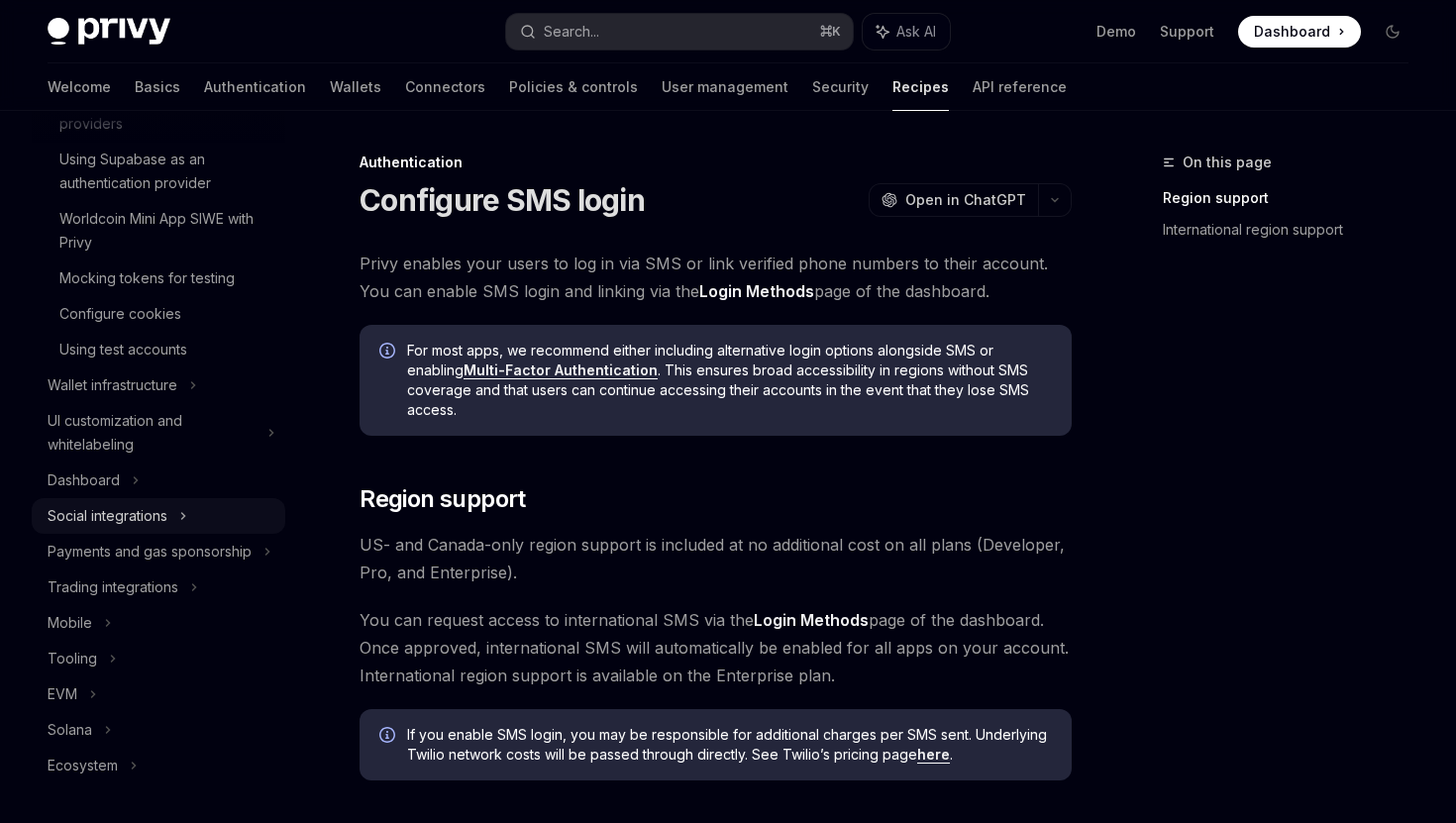 click on "Social integrations" at bounding box center [158, 516] 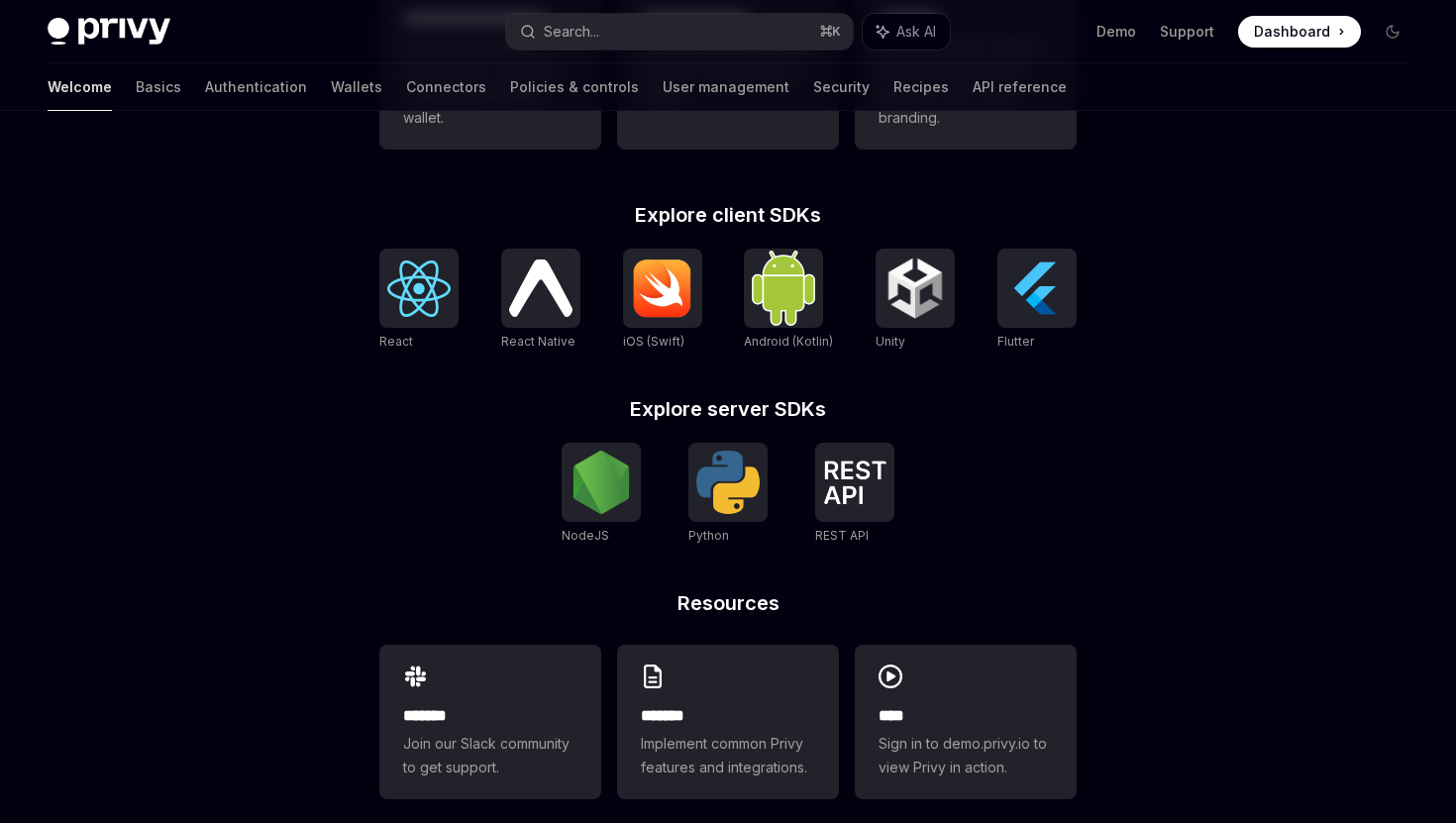 scroll, scrollTop: 727, scrollLeft: 0, axis: vertical 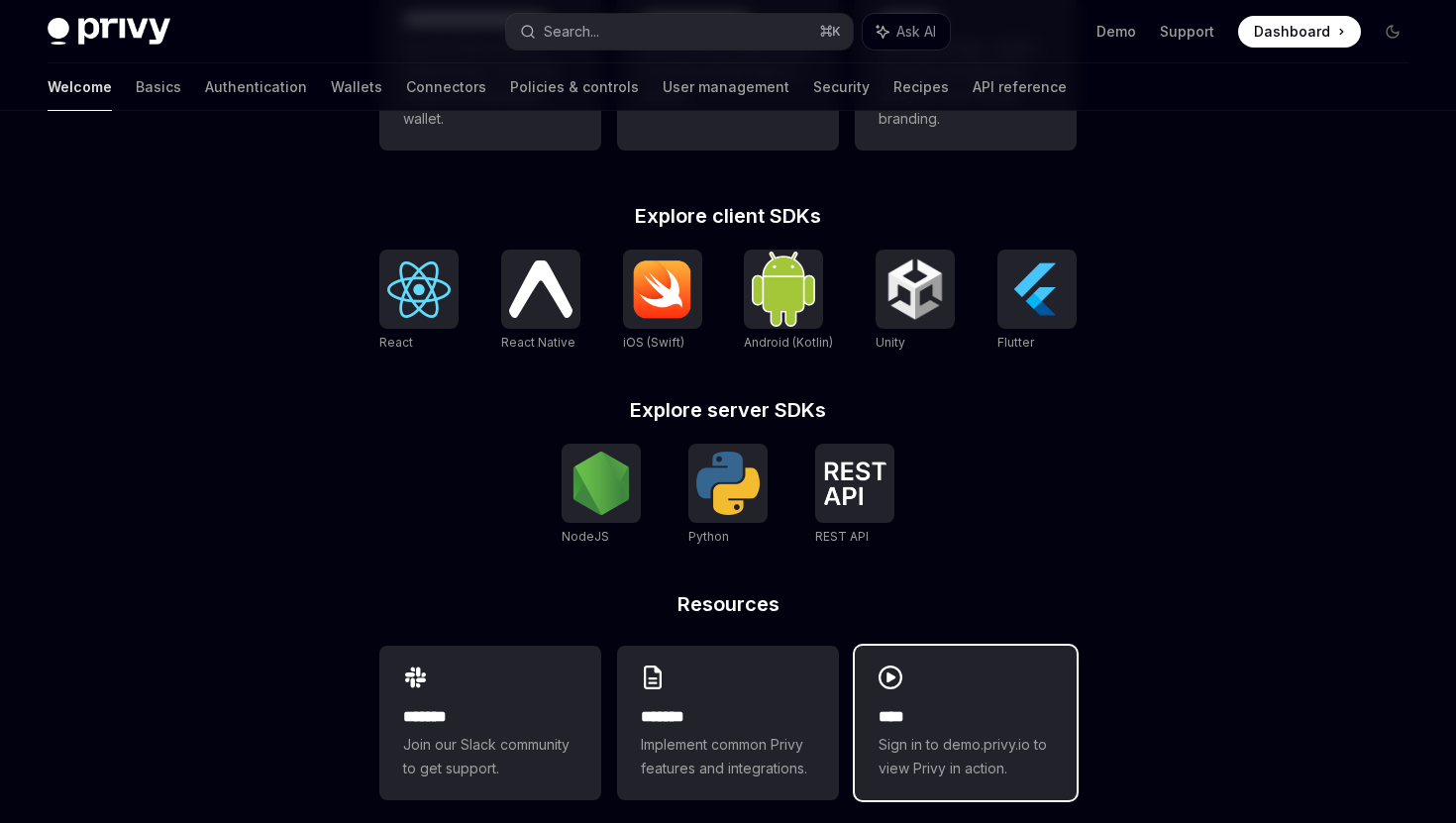 click on "Sign in to demo.privy.io to view Privy in action." at bounding box center (966, 757) 